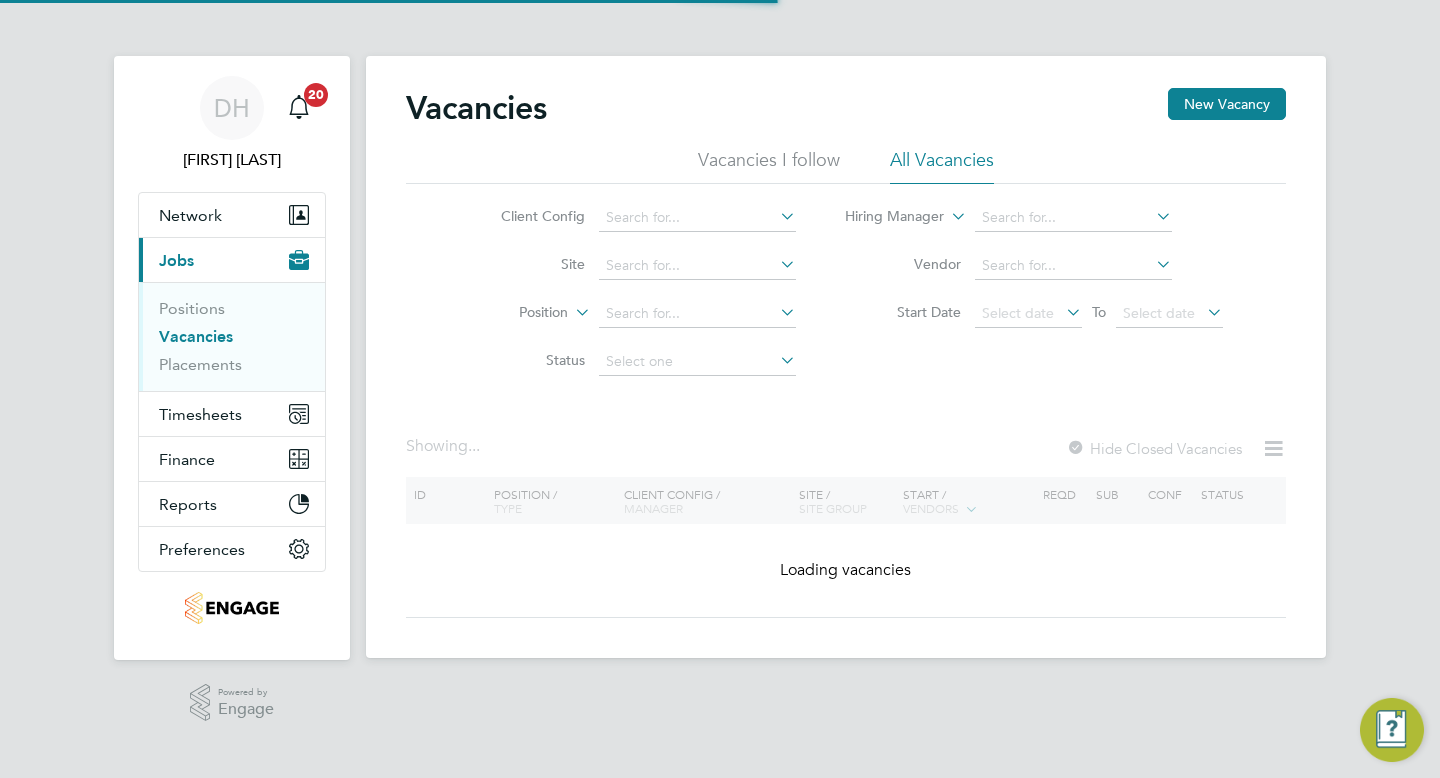 scroll, scrollTop: 0, scrollLeft: 0, axis: both 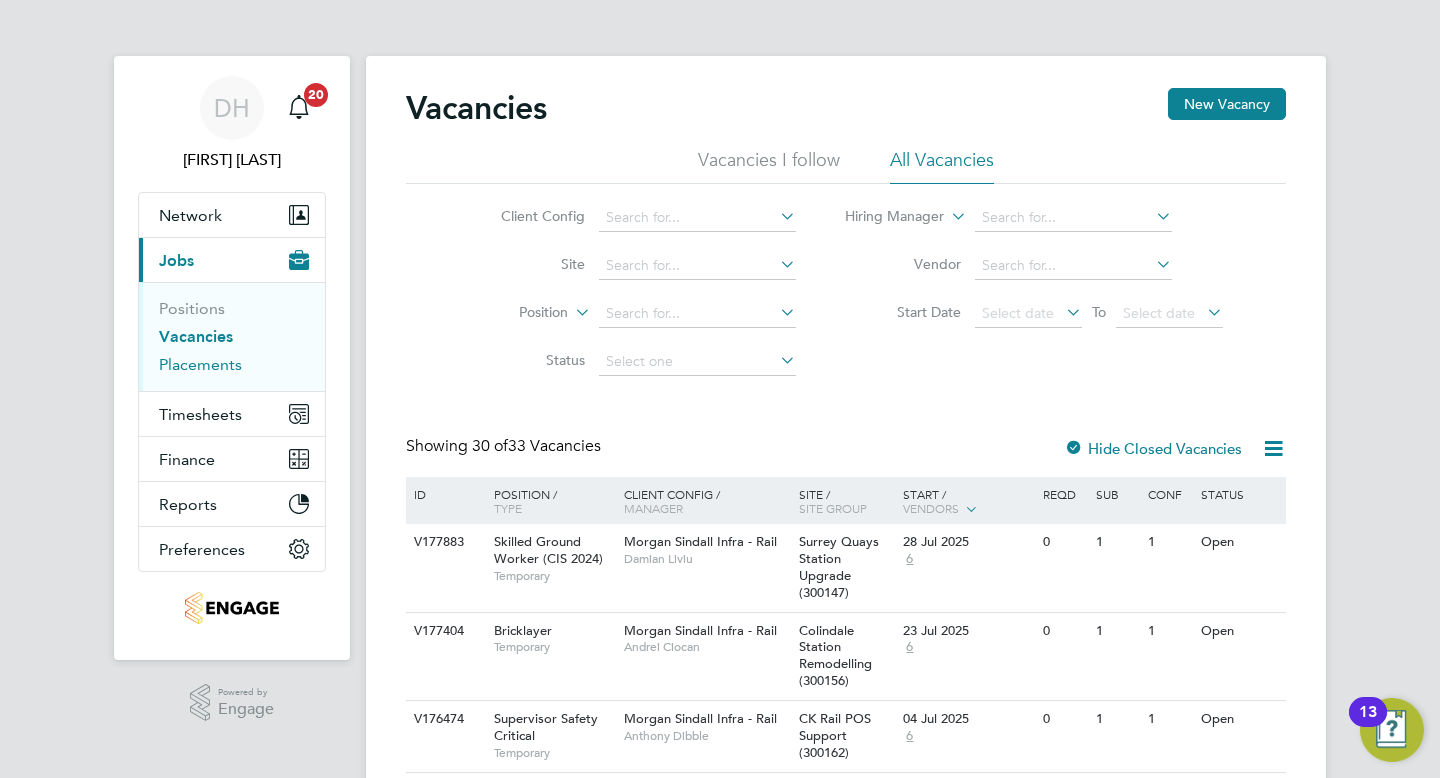 click on "Placements" at bounding box center [200, 364] 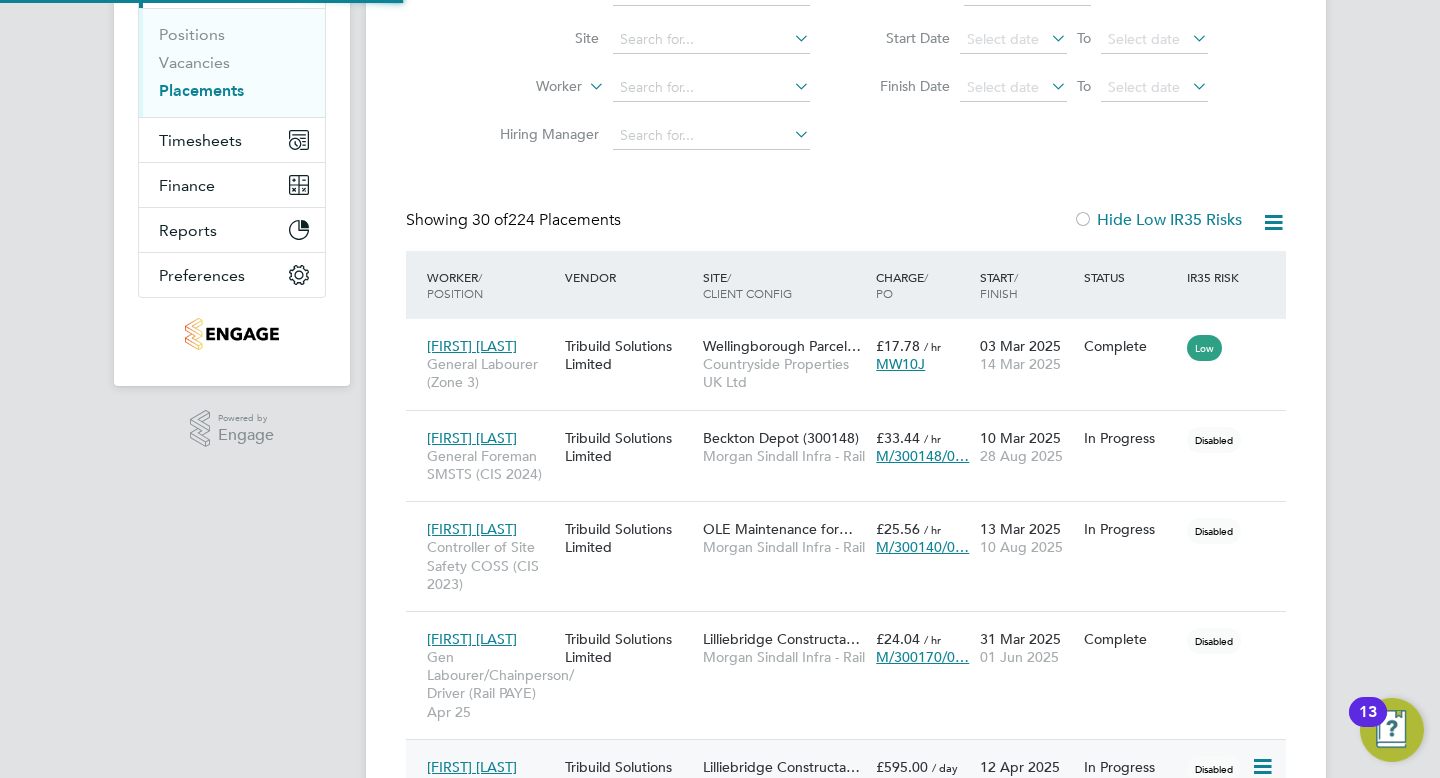 scroll, scrollTop: 397, scrollLeft: 0, axis: vertical 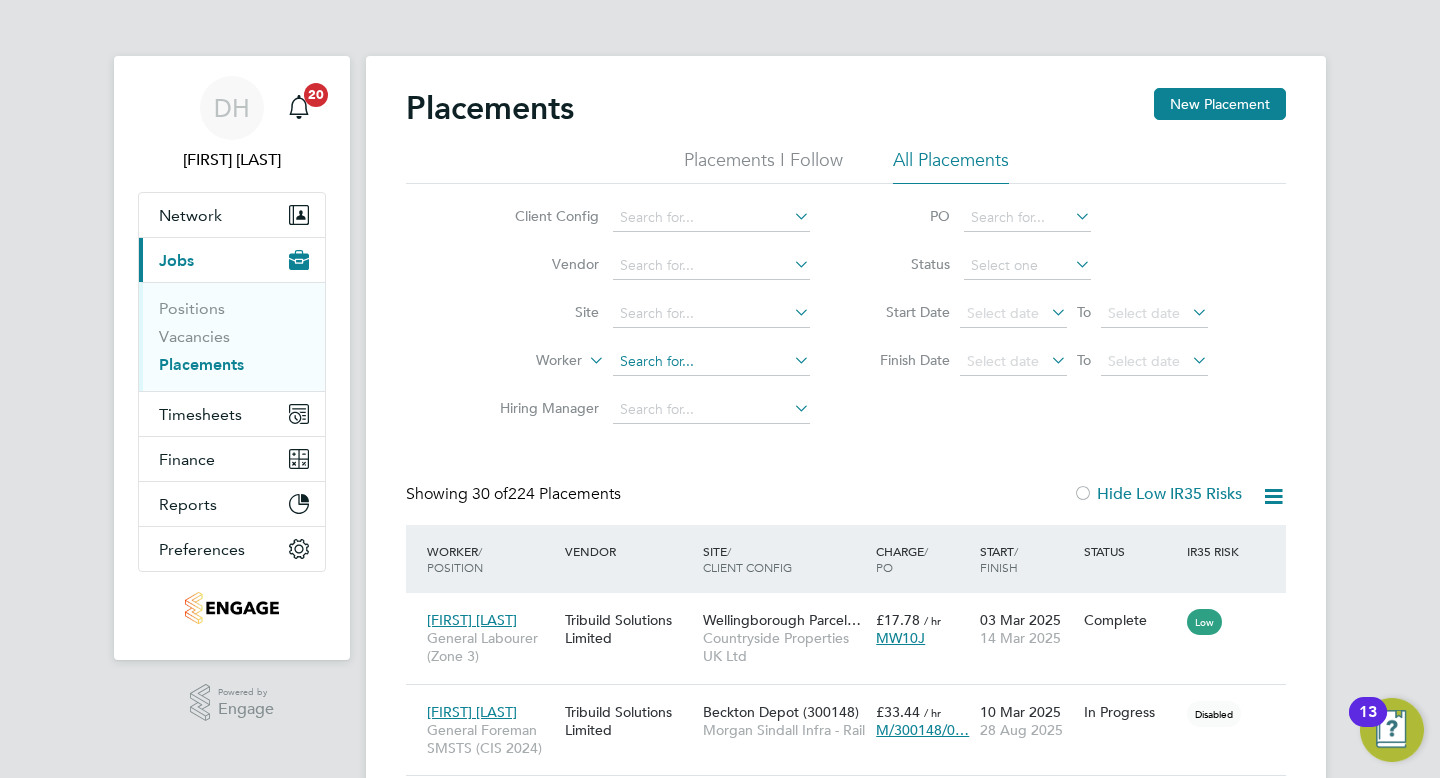 click 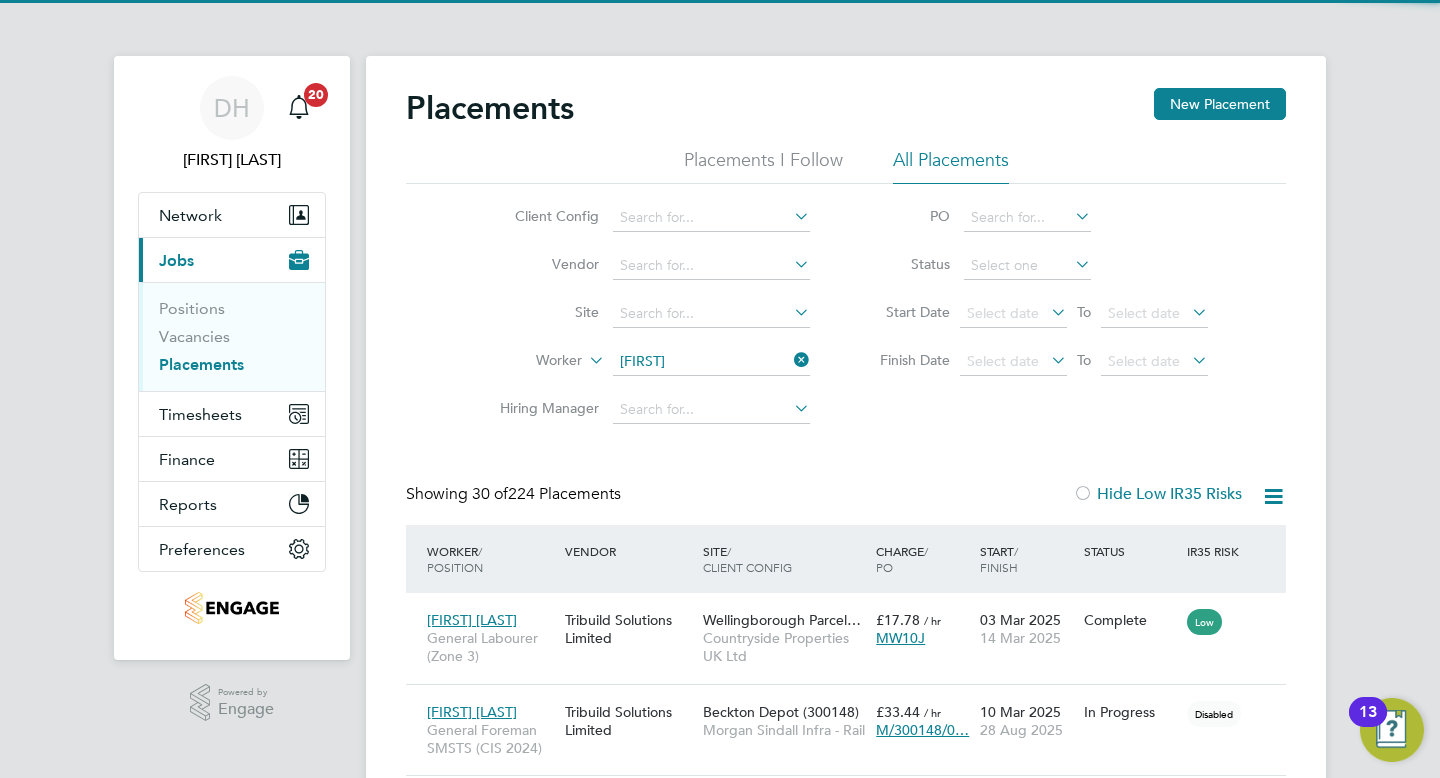 click on "Ioana  Dian a Smith" 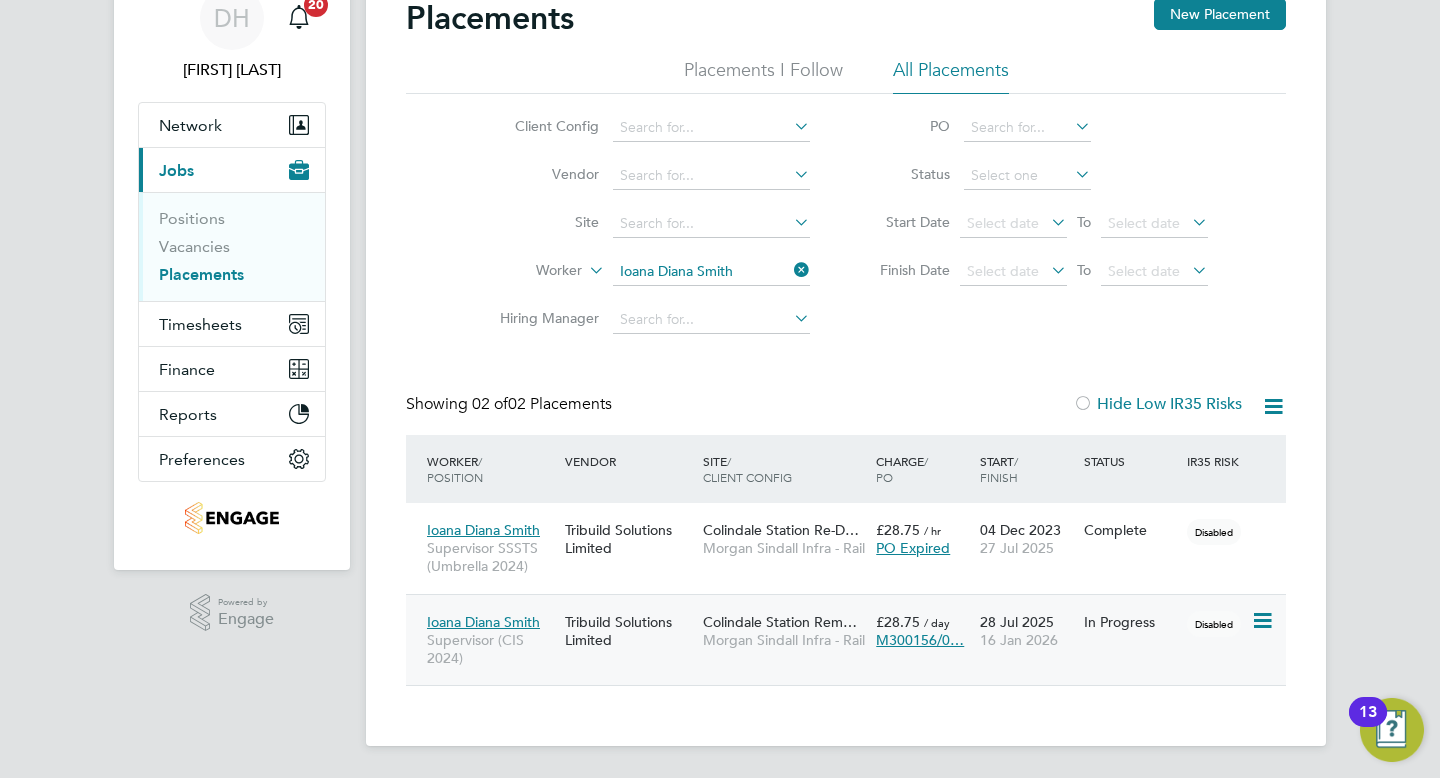 click on "Colindale Station Rem… Morgan Sindall Infra - Rail" 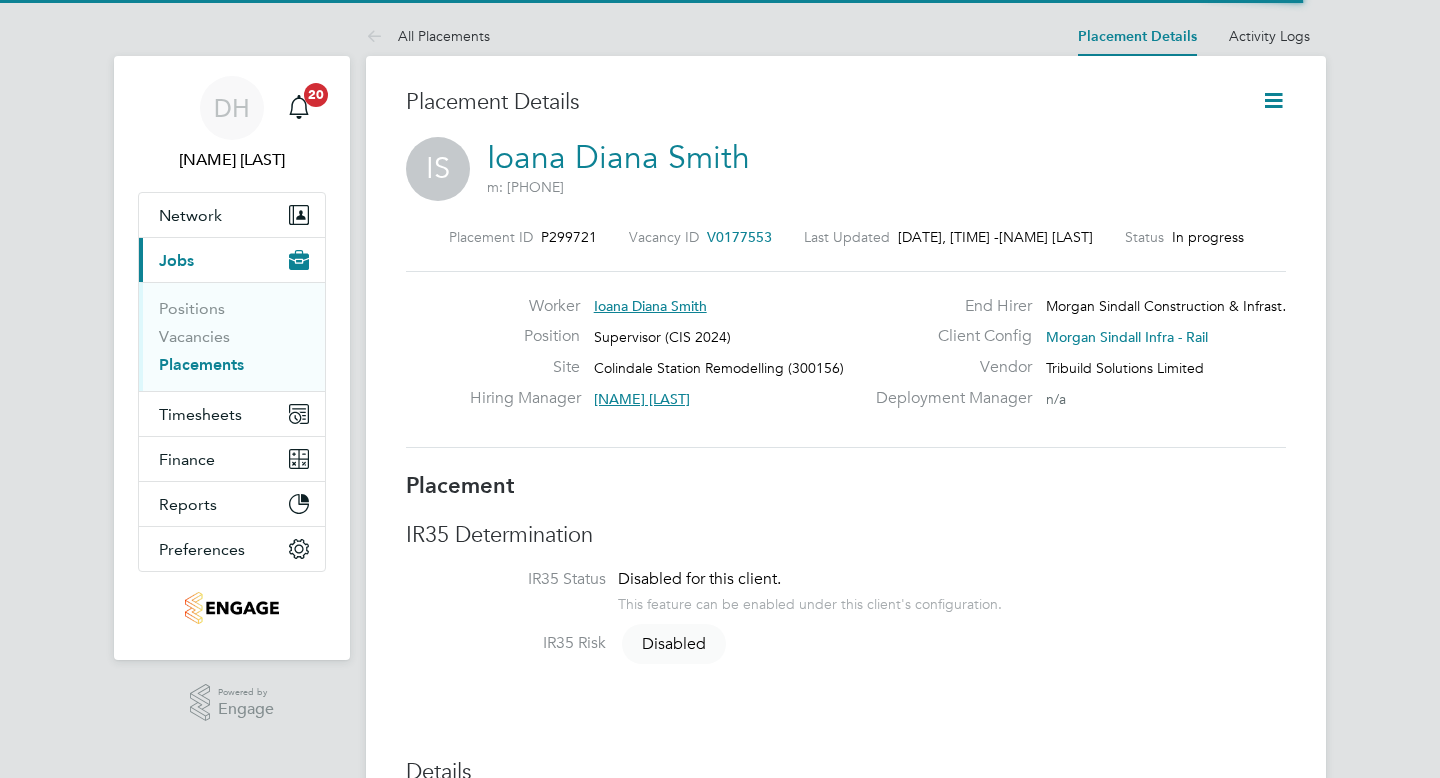 scroll, scrollTop: 0, scrollLeft: 0, axis: both 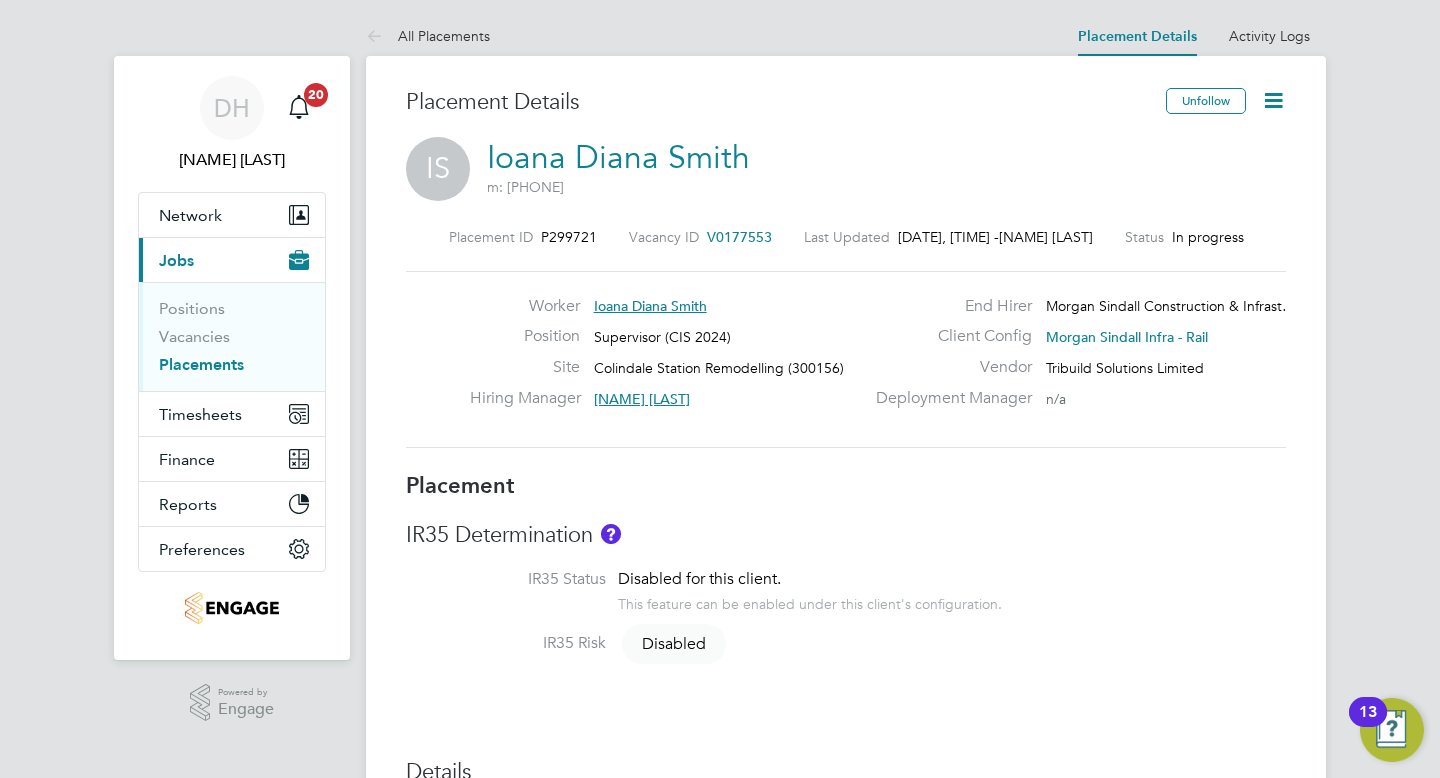 click 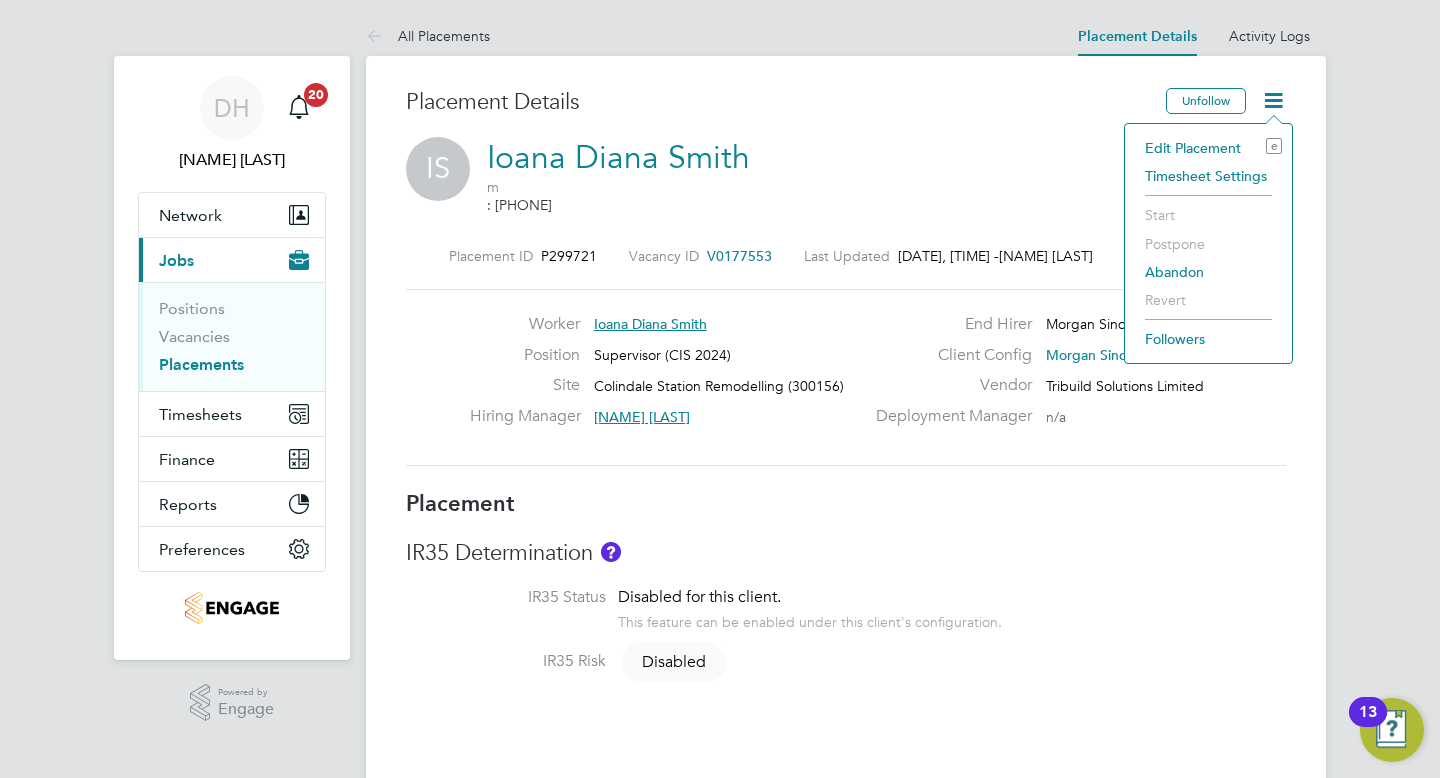 click on "Edit Placement e" 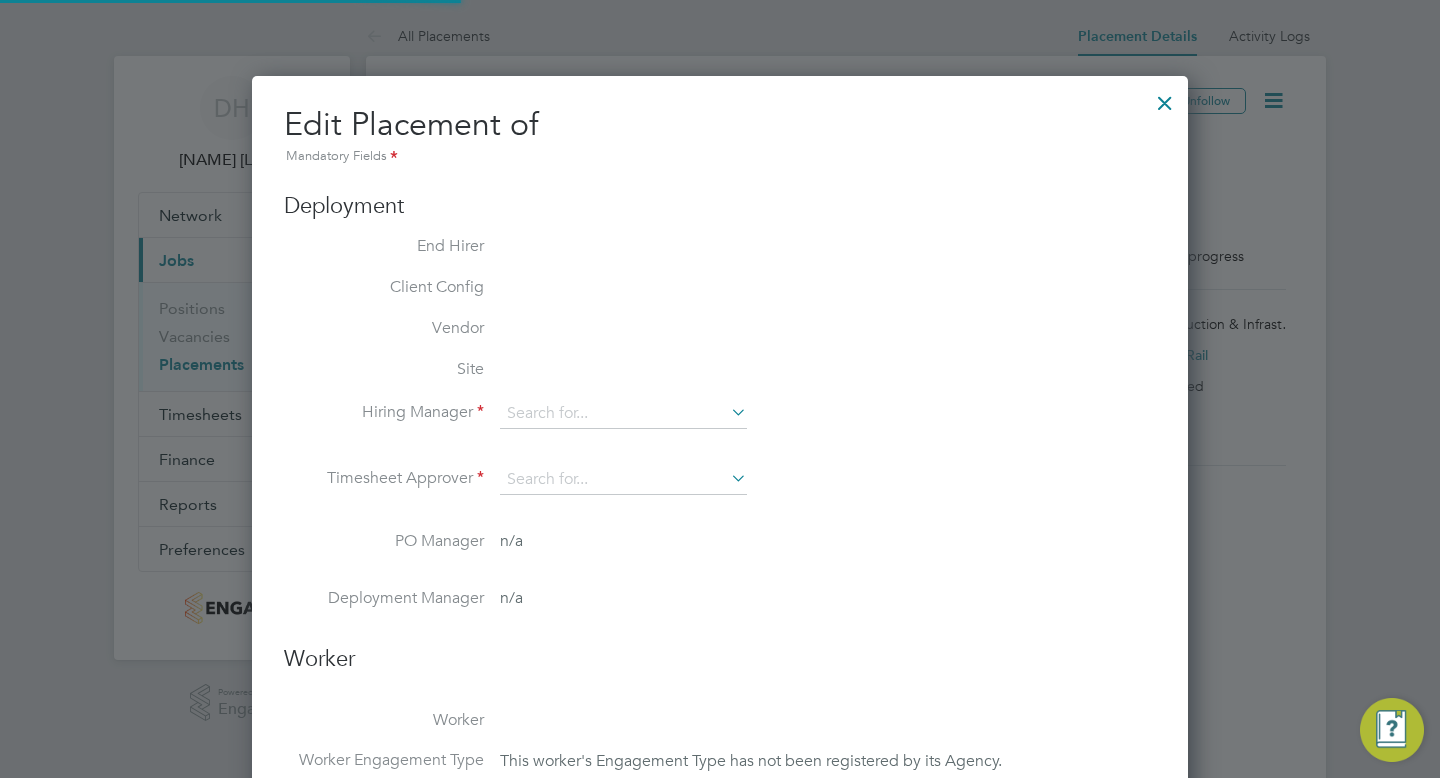 type on "Matt Jones1" 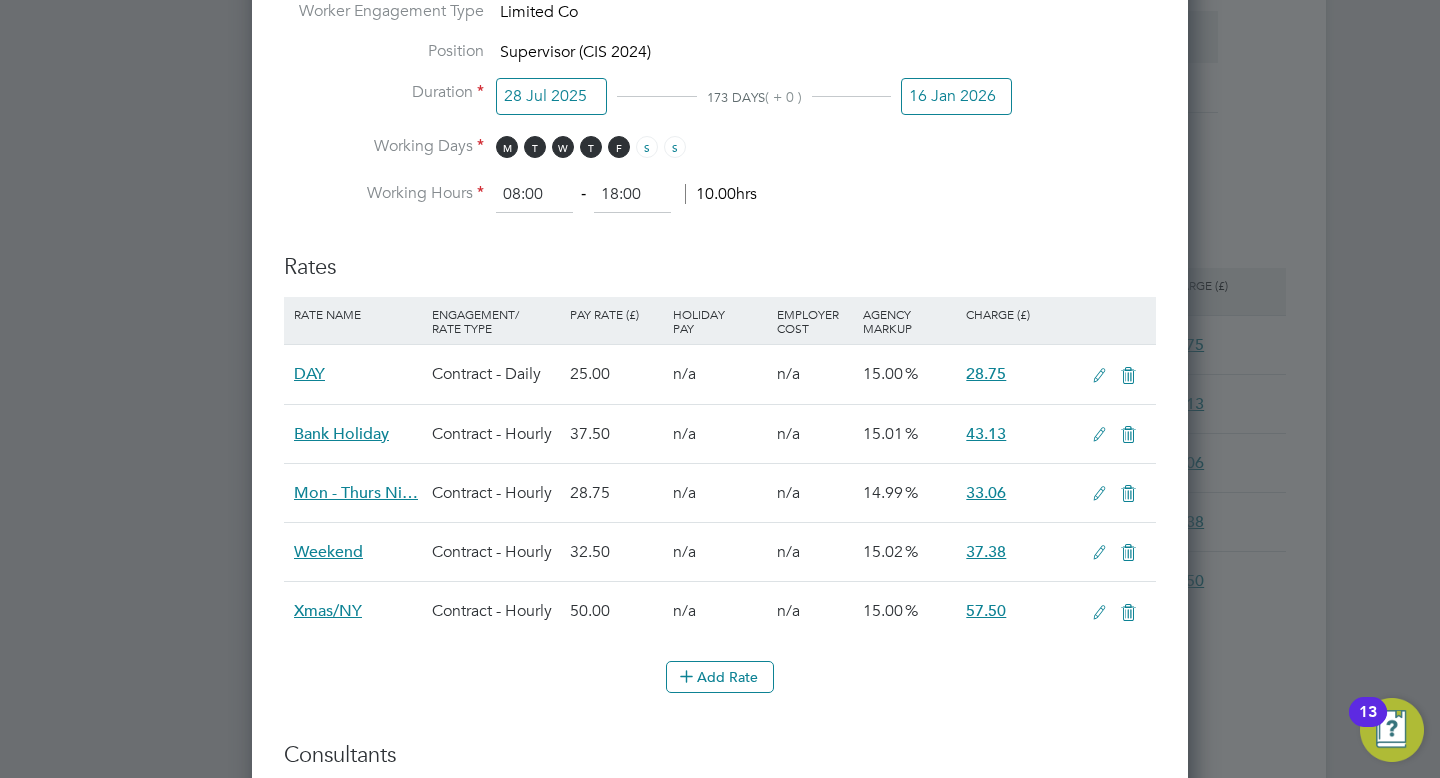 click at bounding box center [1099, 376] 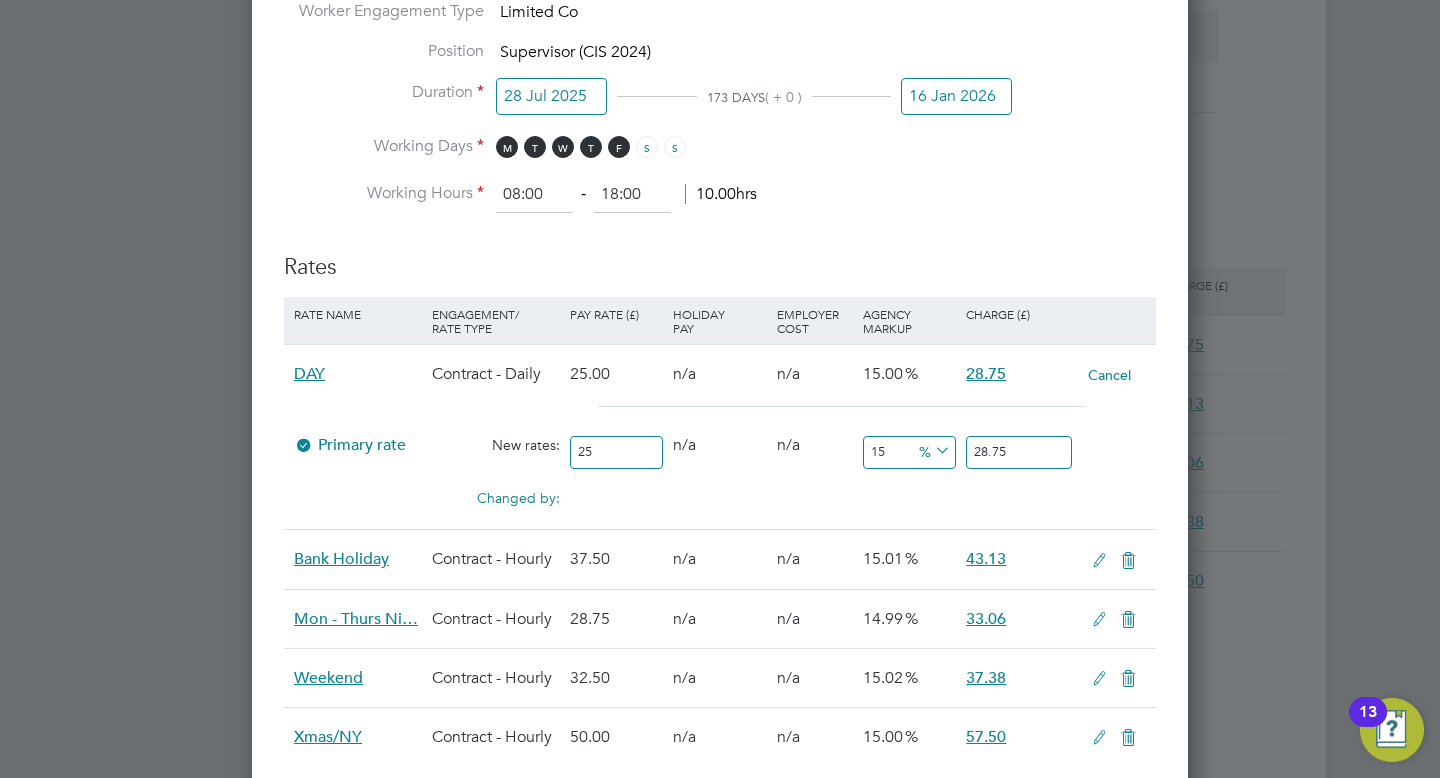 click at bounding box center [1116, 436] 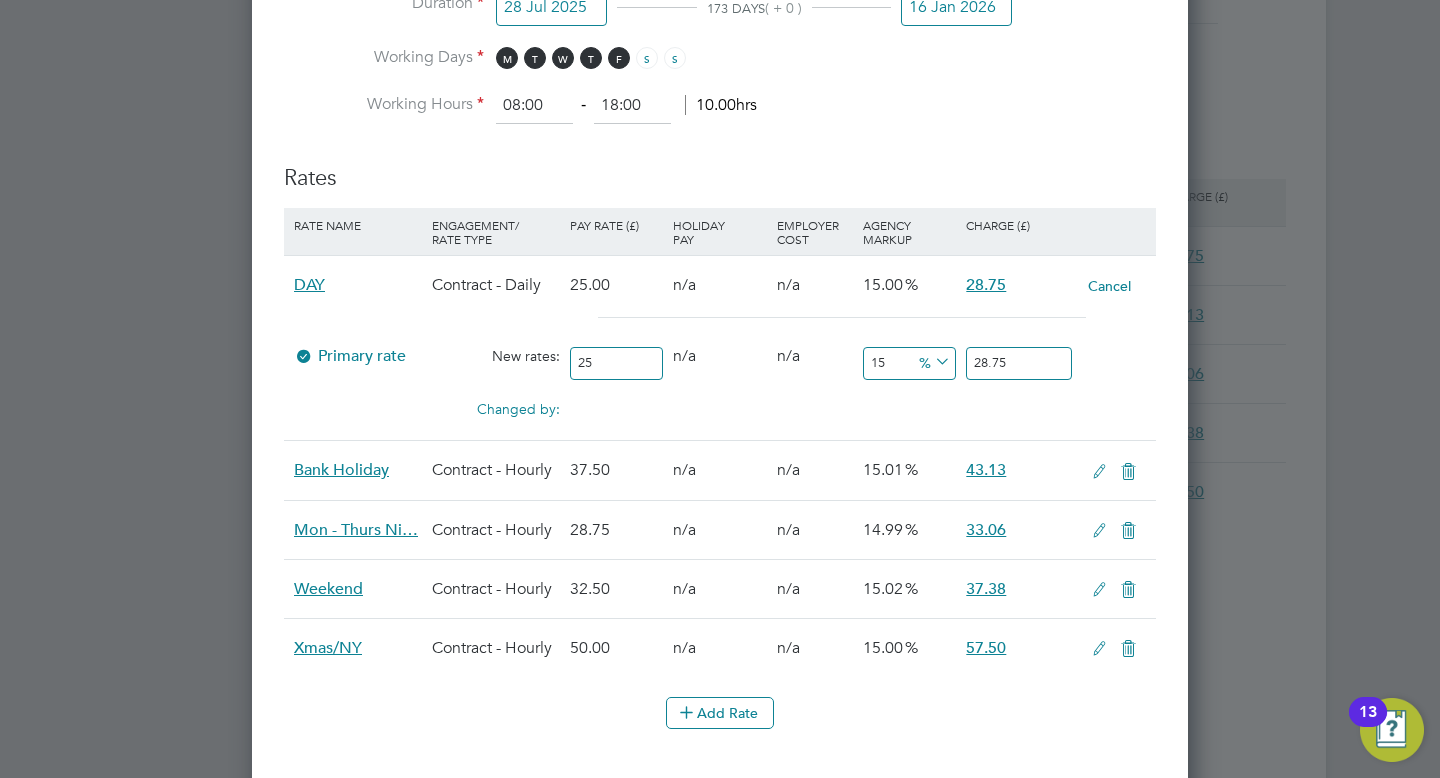 click on "DAY" at bounding box center (309, 285) 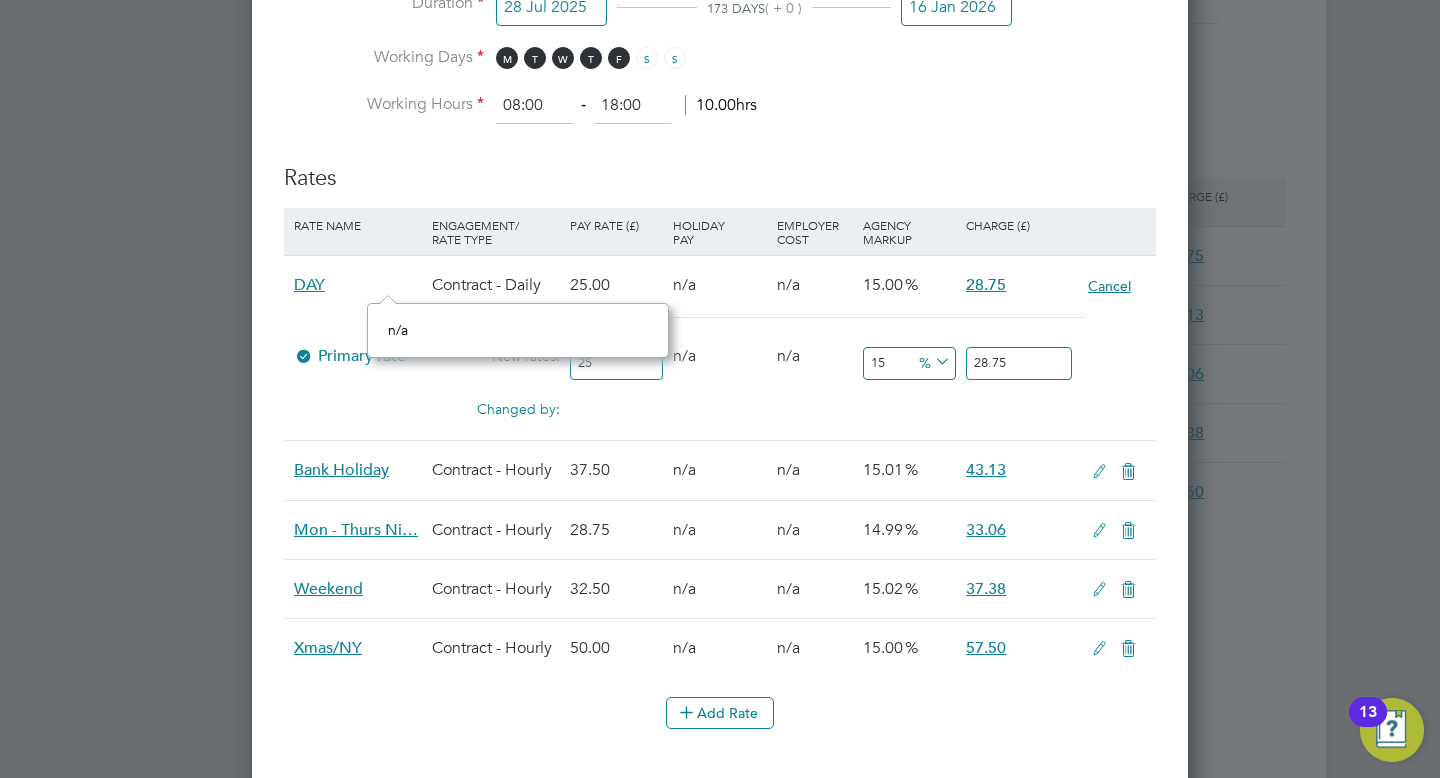 click on "Cancel" at bounding box center [1109, 286] 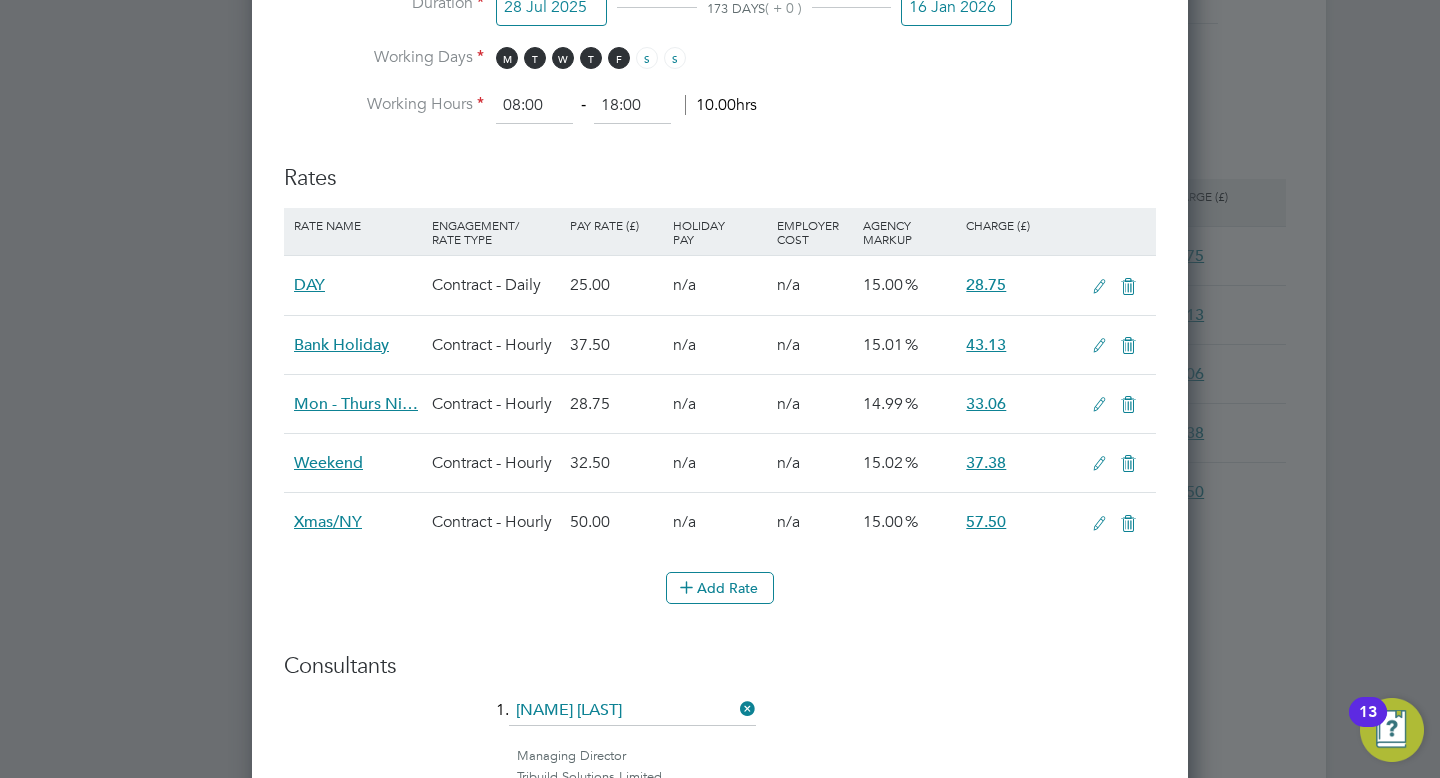 click at bounding box center (1128, 287) 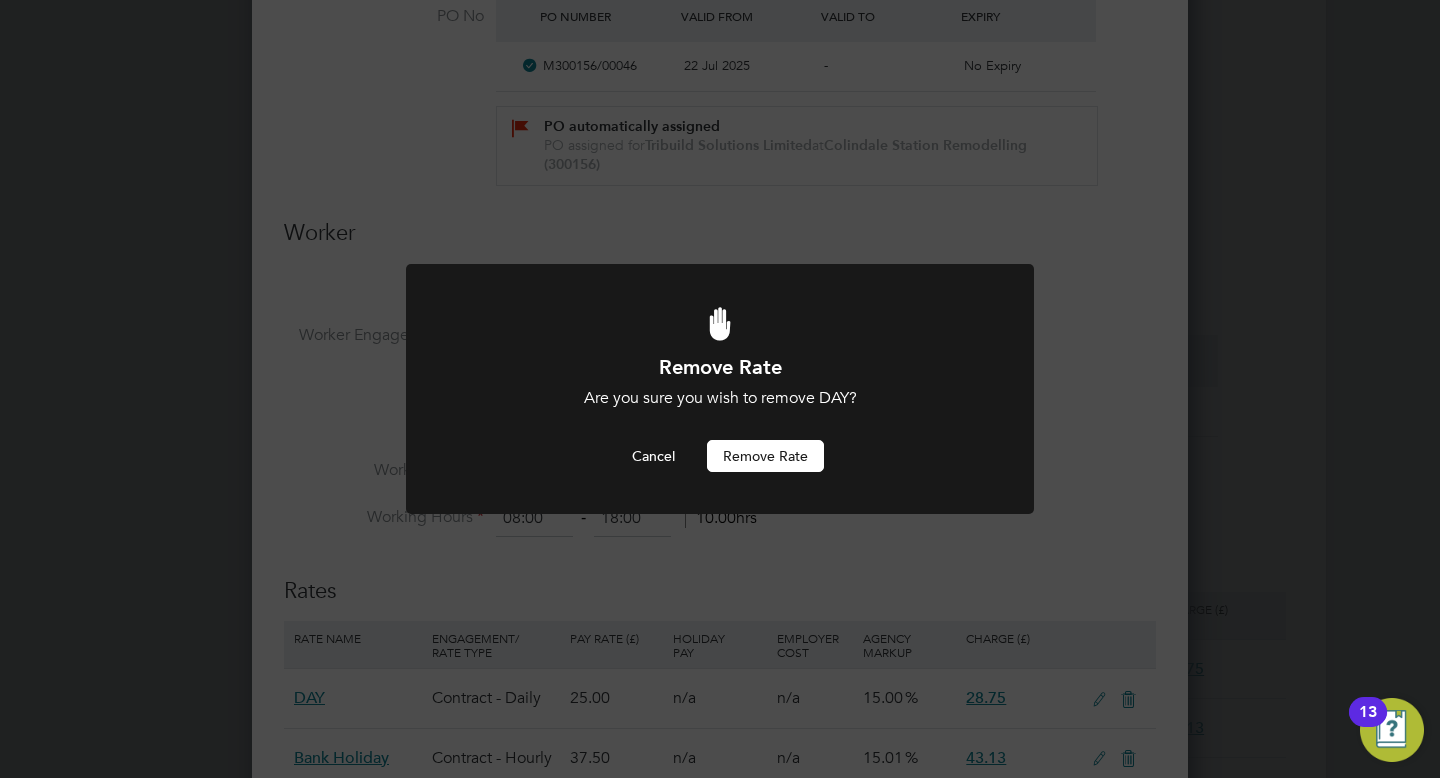 click on "Remove rate" at bounding box center (765, 456) 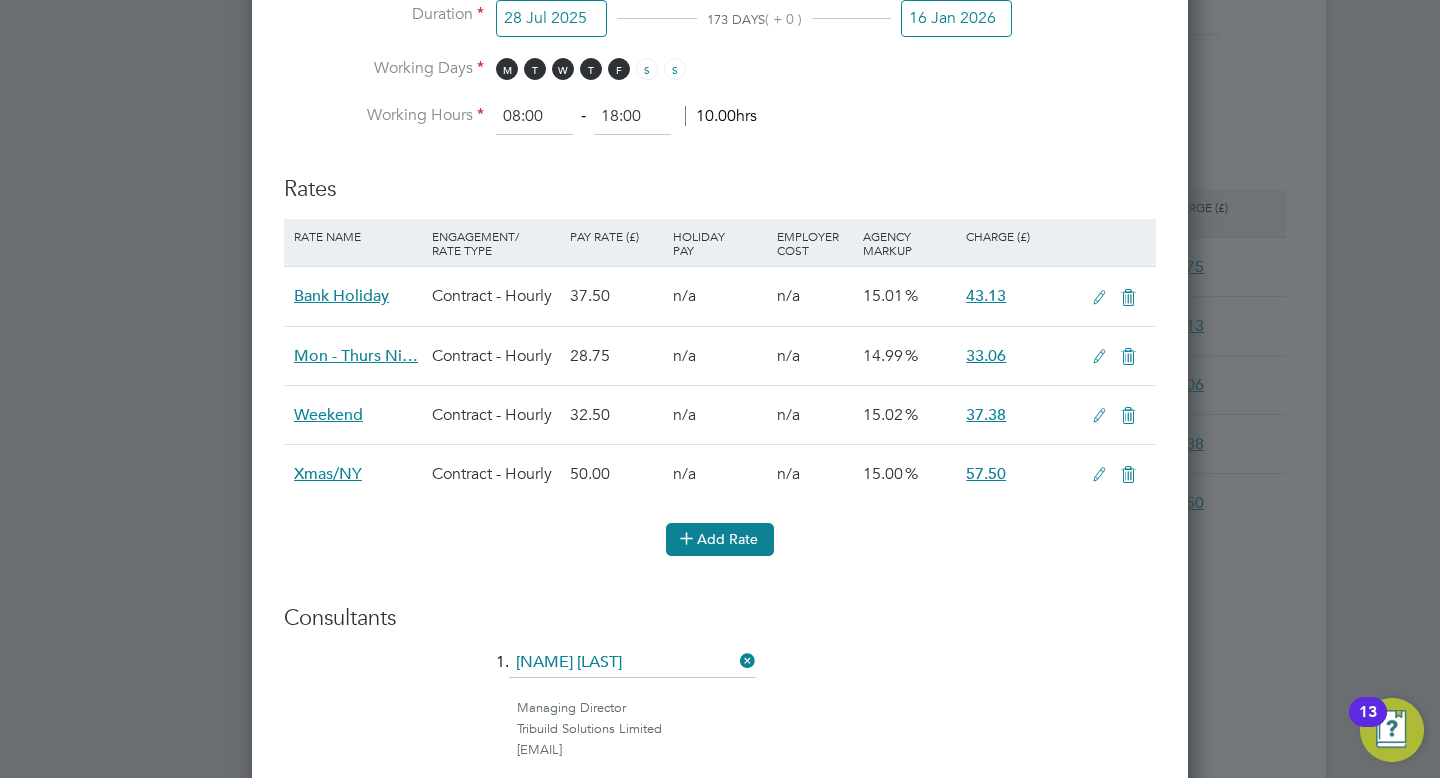 click on "Add Rate" at bounding box center (720, 539) 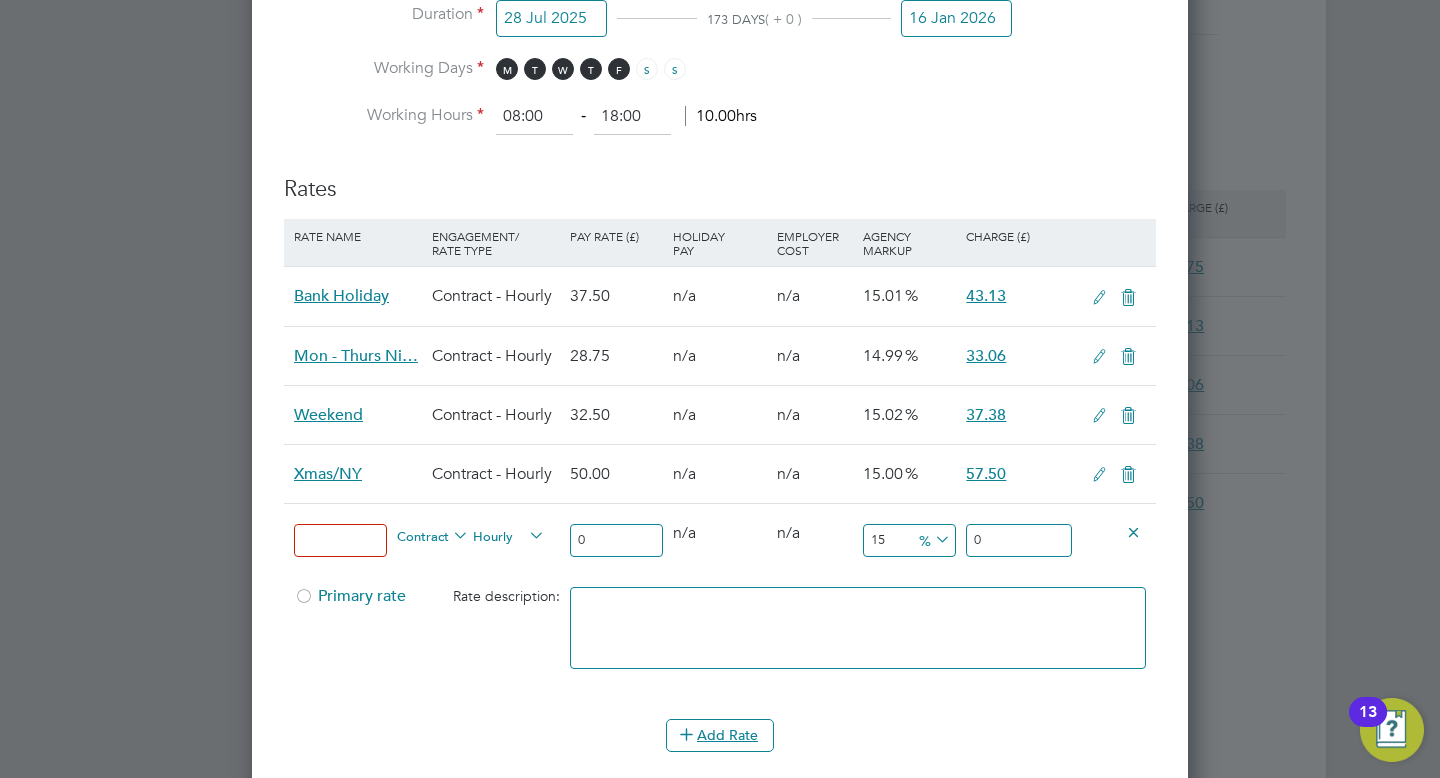 click at bounding box center (340, 540) 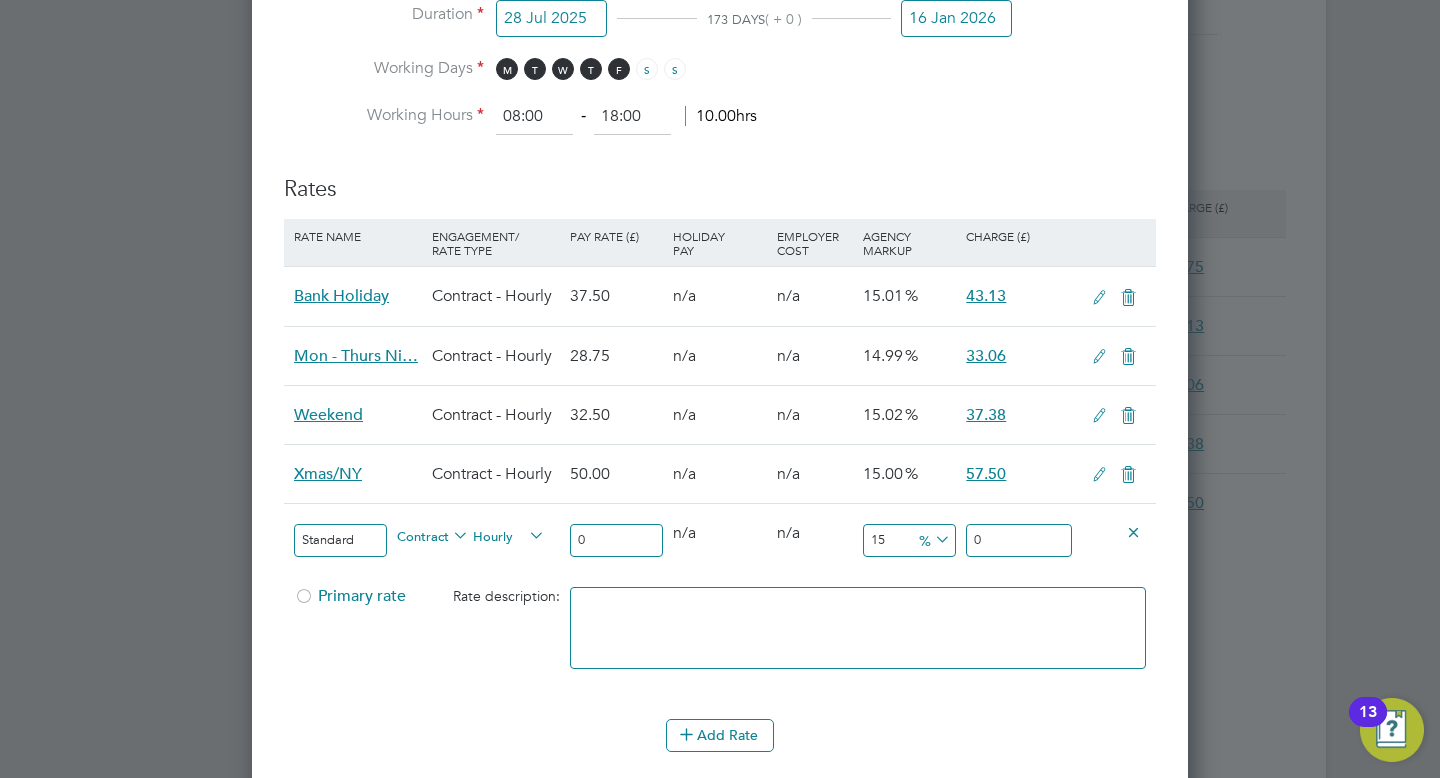 type on "Standard" 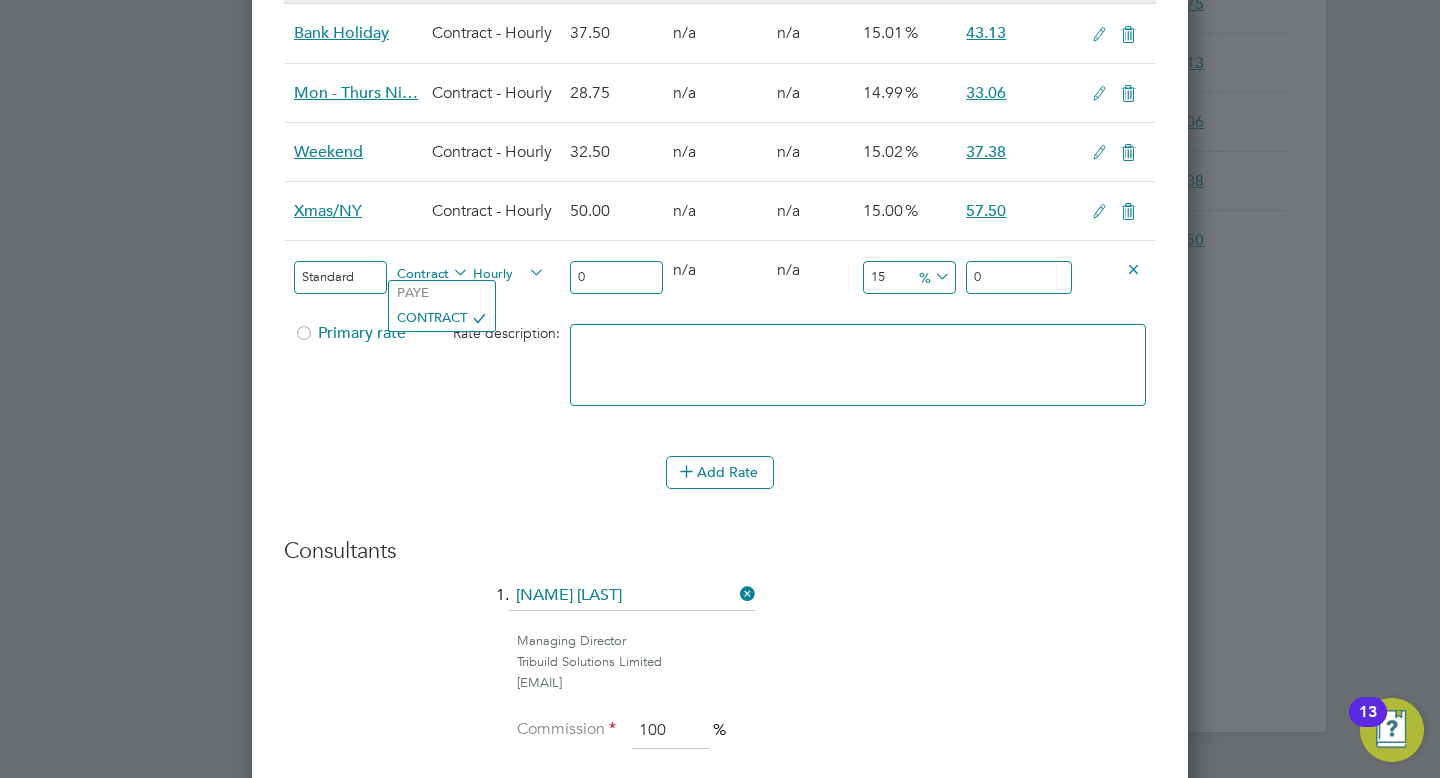 click on "0" at bounding box center [616, 277] 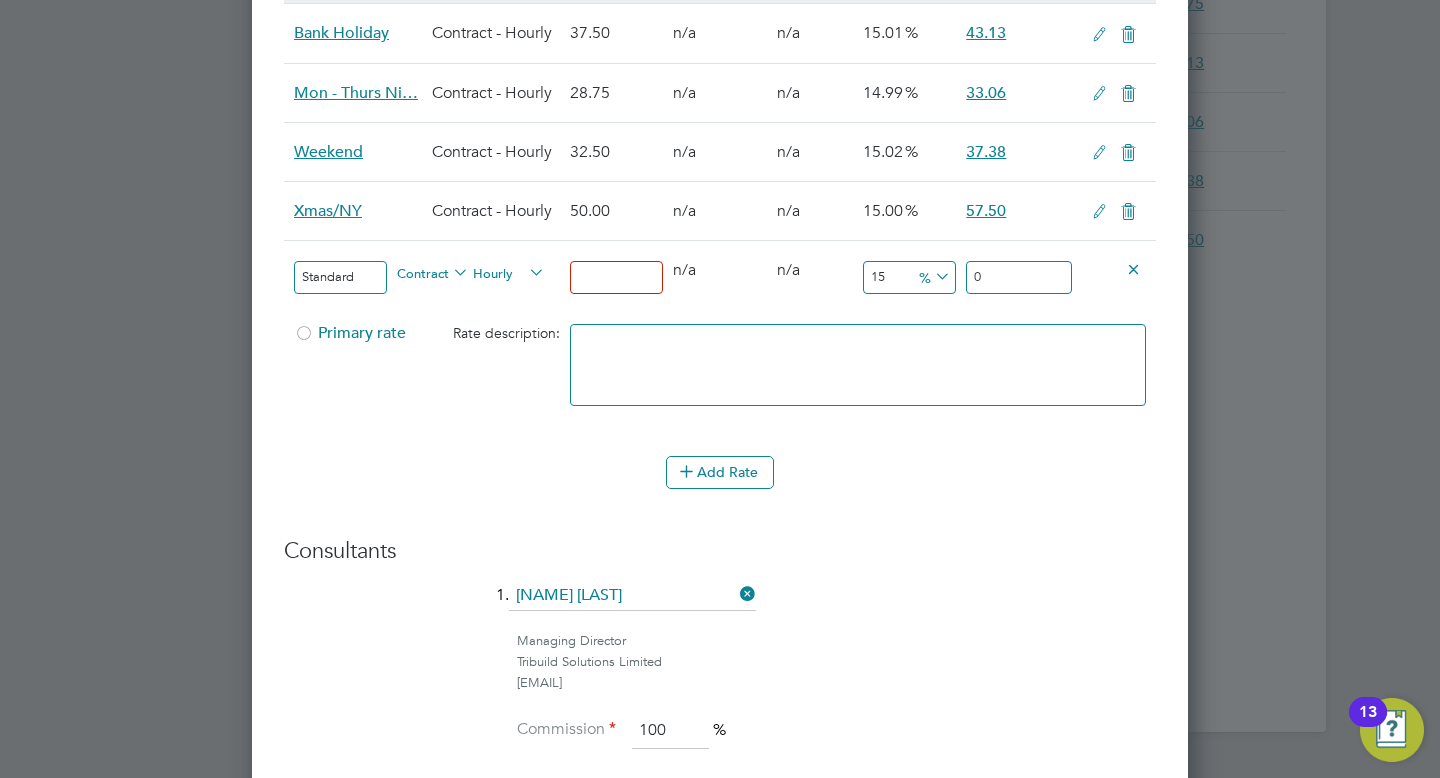 type on "2" 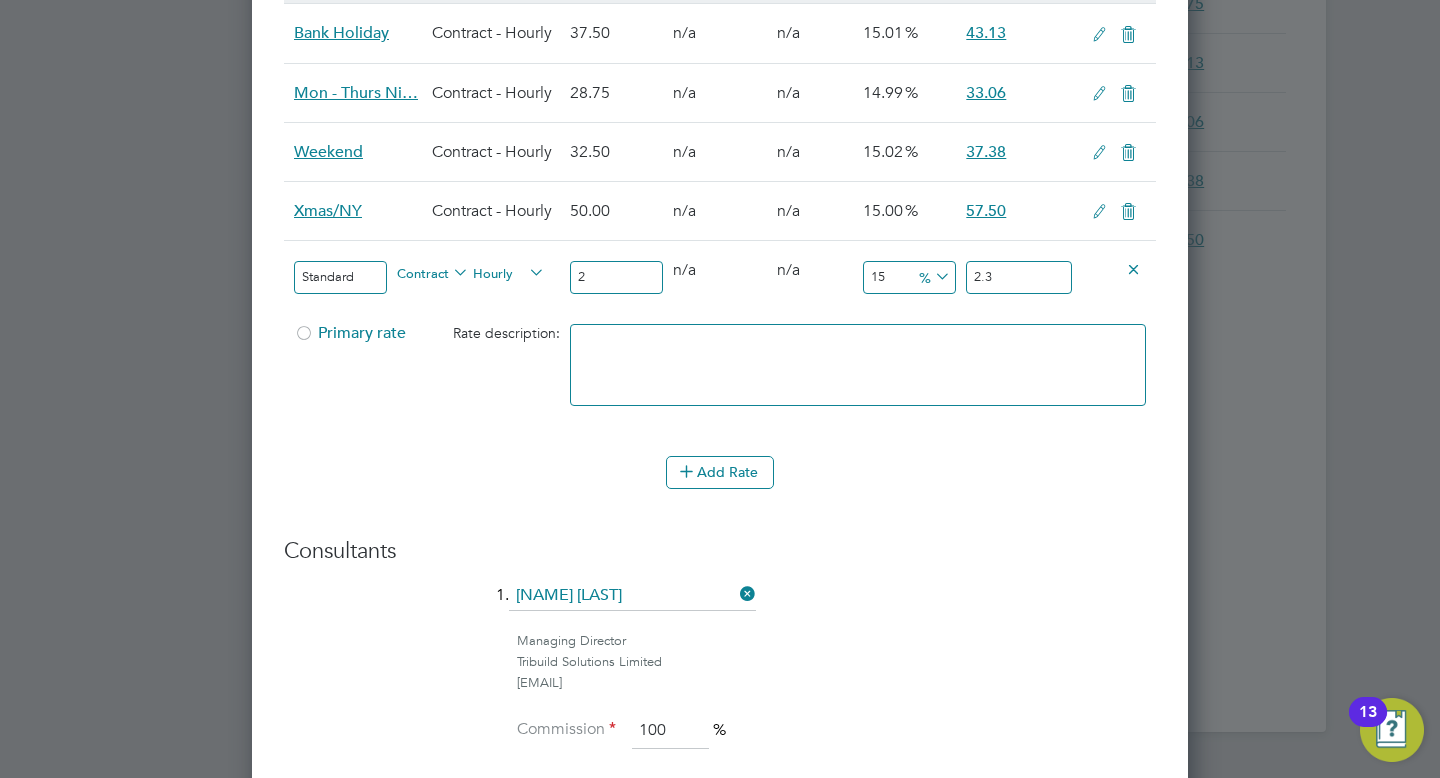 type on "25" 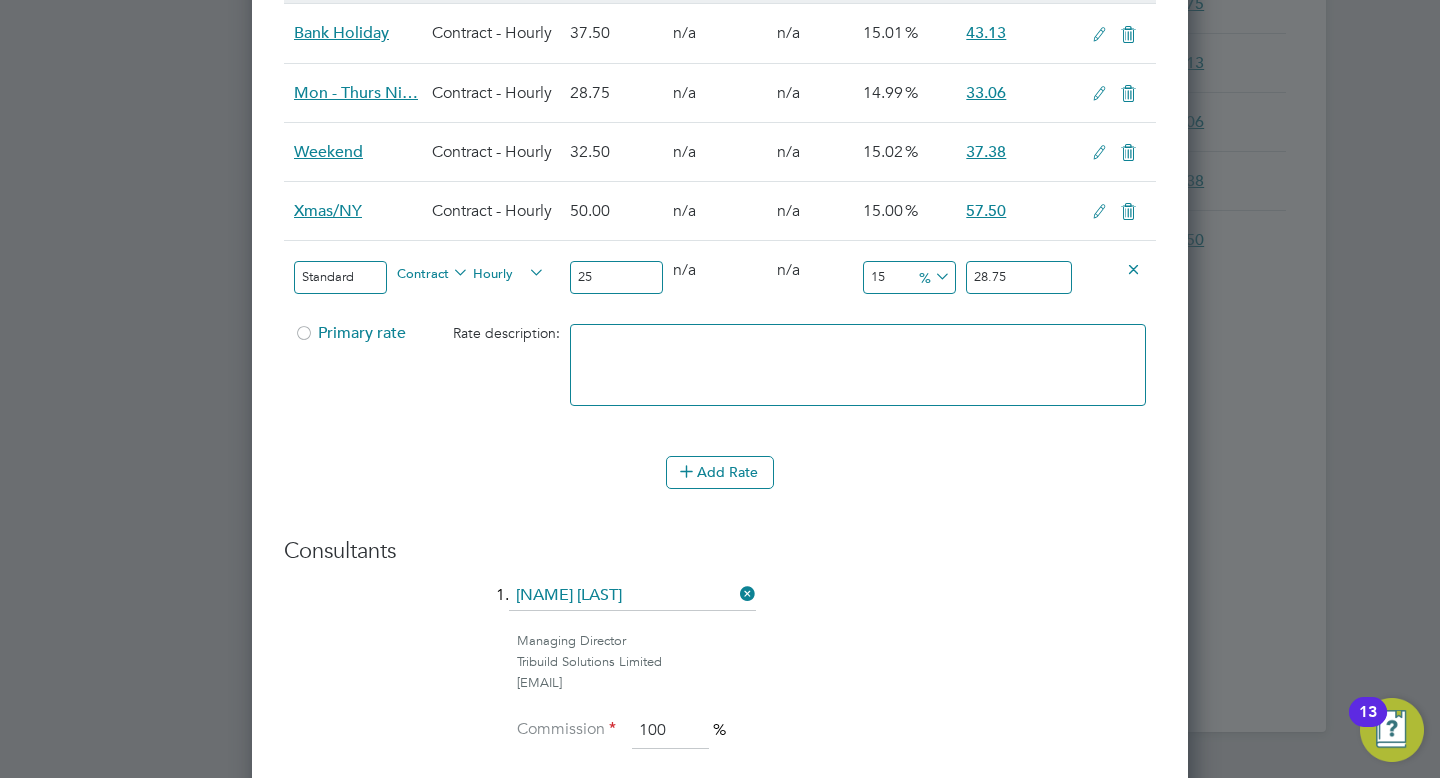 type on "25" 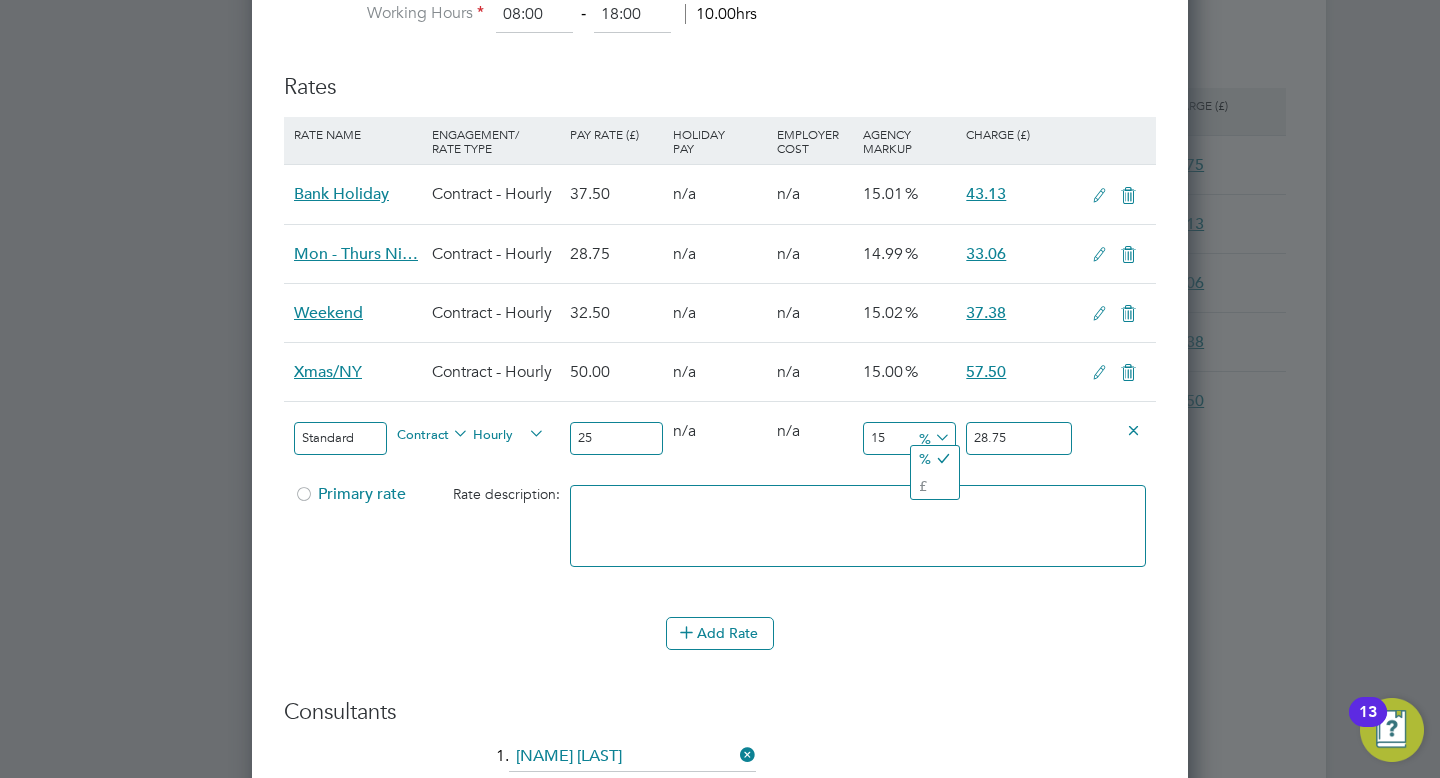 click on "28.75" at bounding box center (1019, 438) 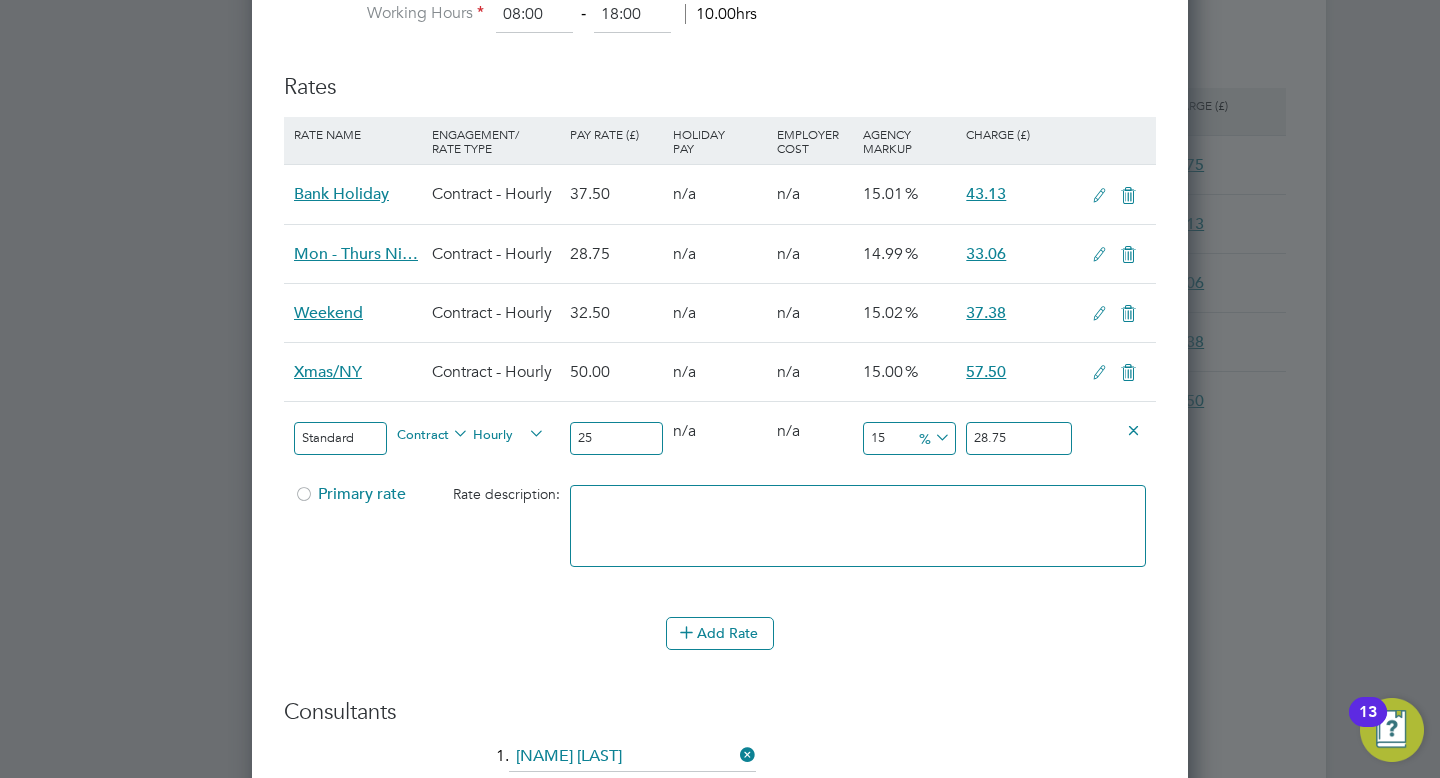 click at bounding box center (858, 526) 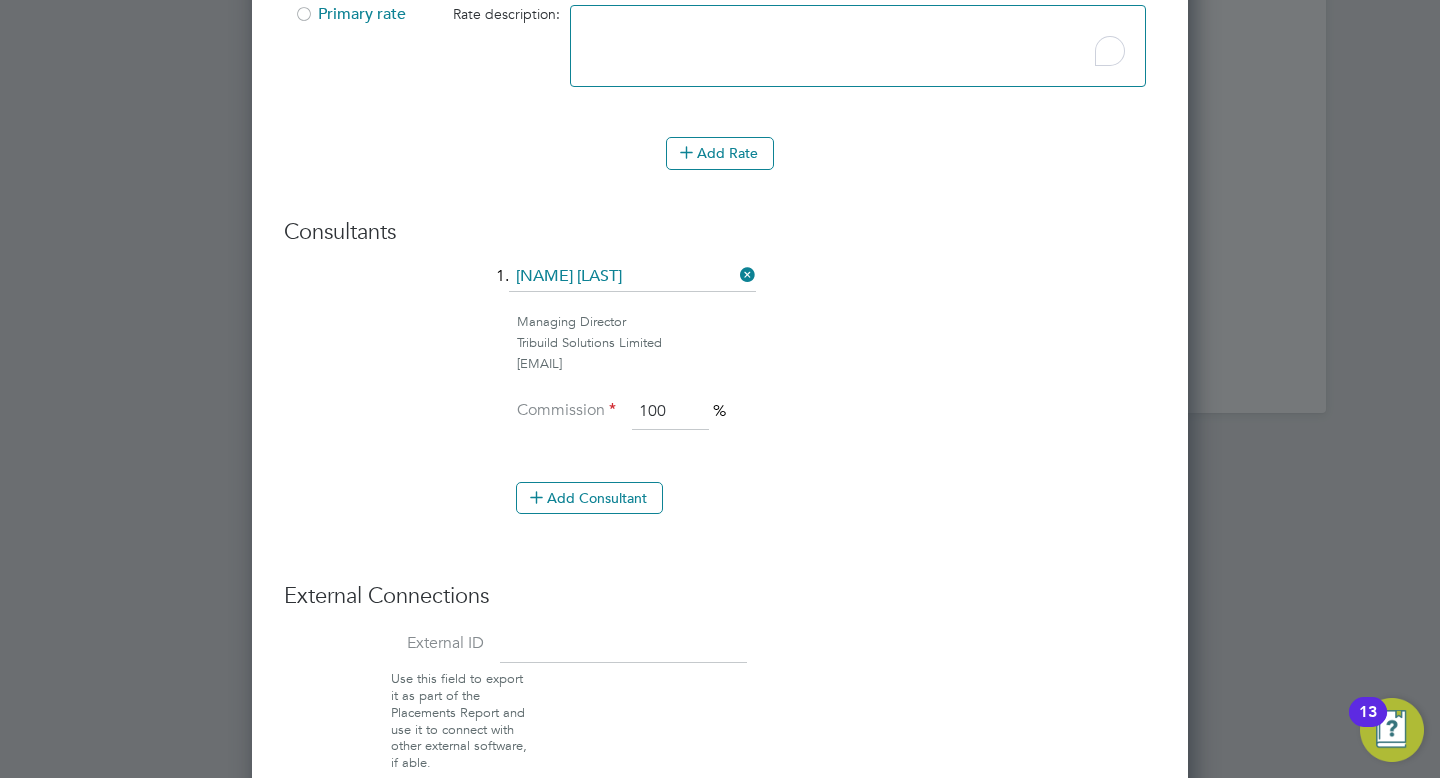 scroll, scrollTop: 1874, scrollLeft: 0, axis: vertical 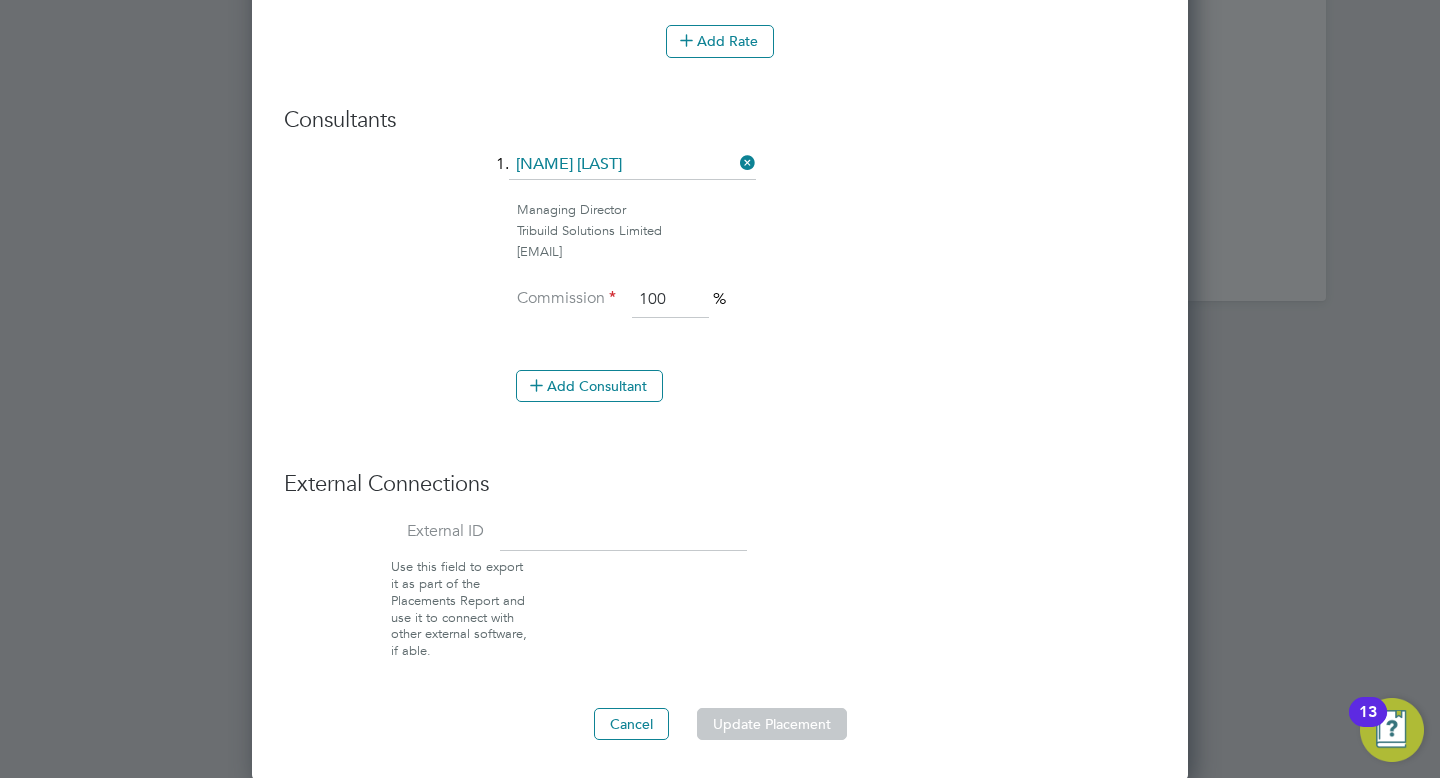 click on "Update Placement" at bounding box center [772, 724] 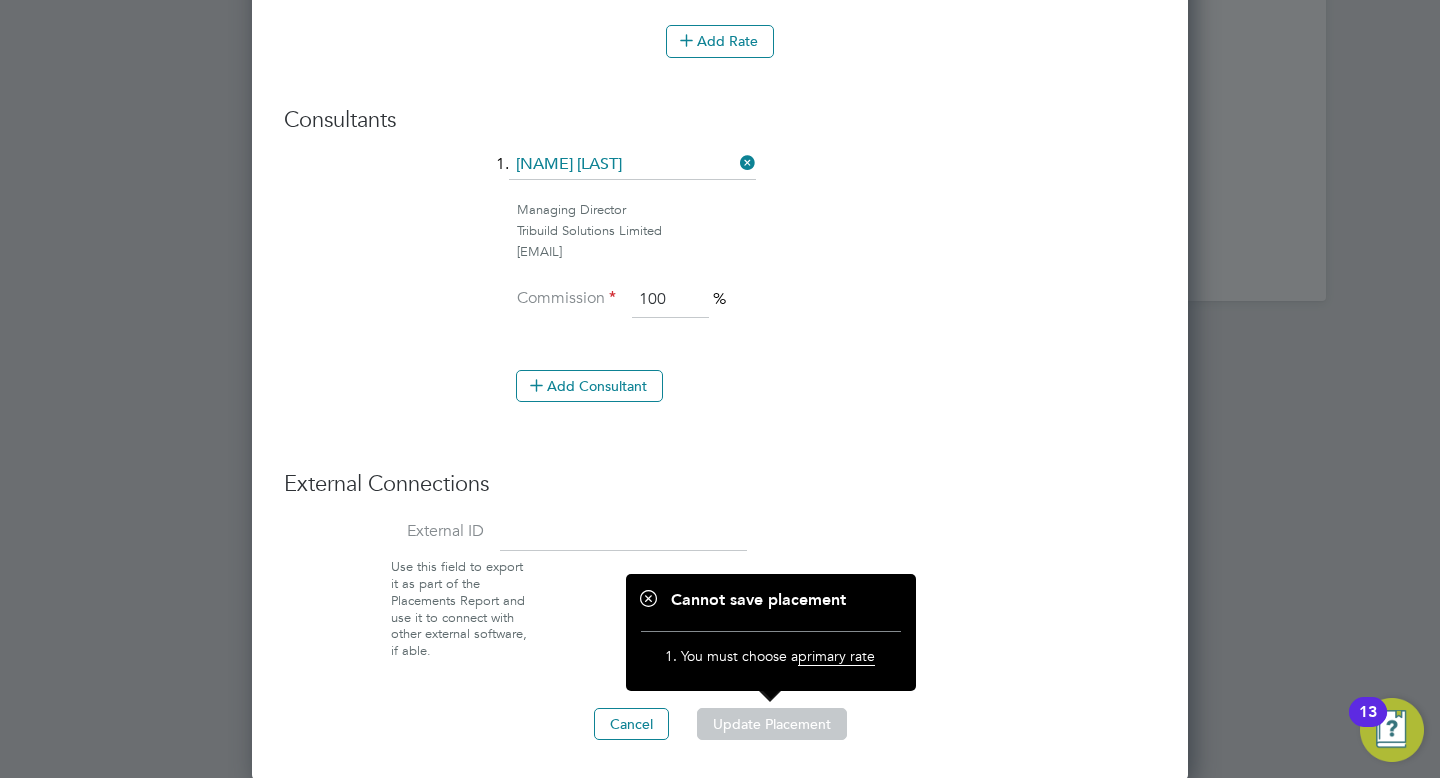 click on "Add Consultant" at bounding box center [728, 396] 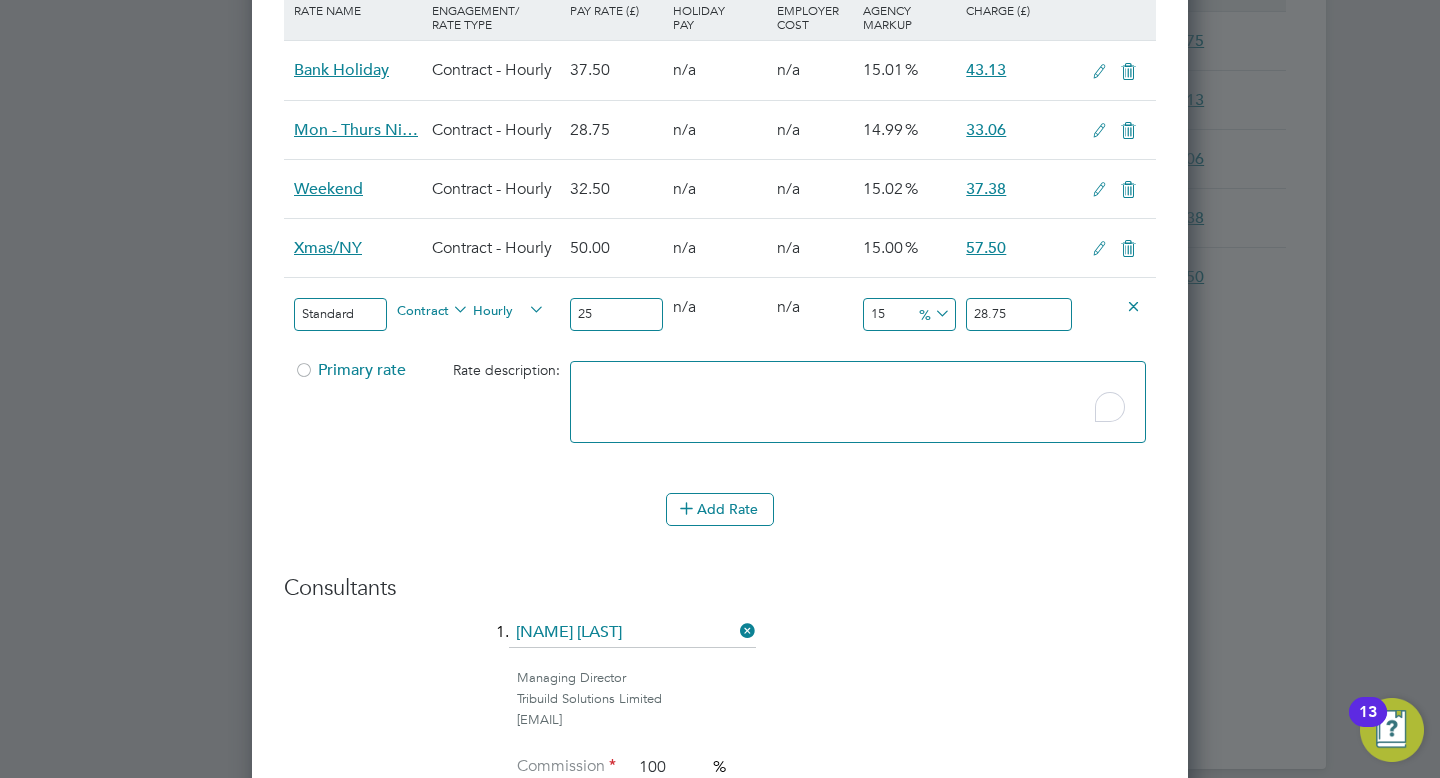 scroll, scrollTop: 1153, scrollLeft: 0, axis: vertical 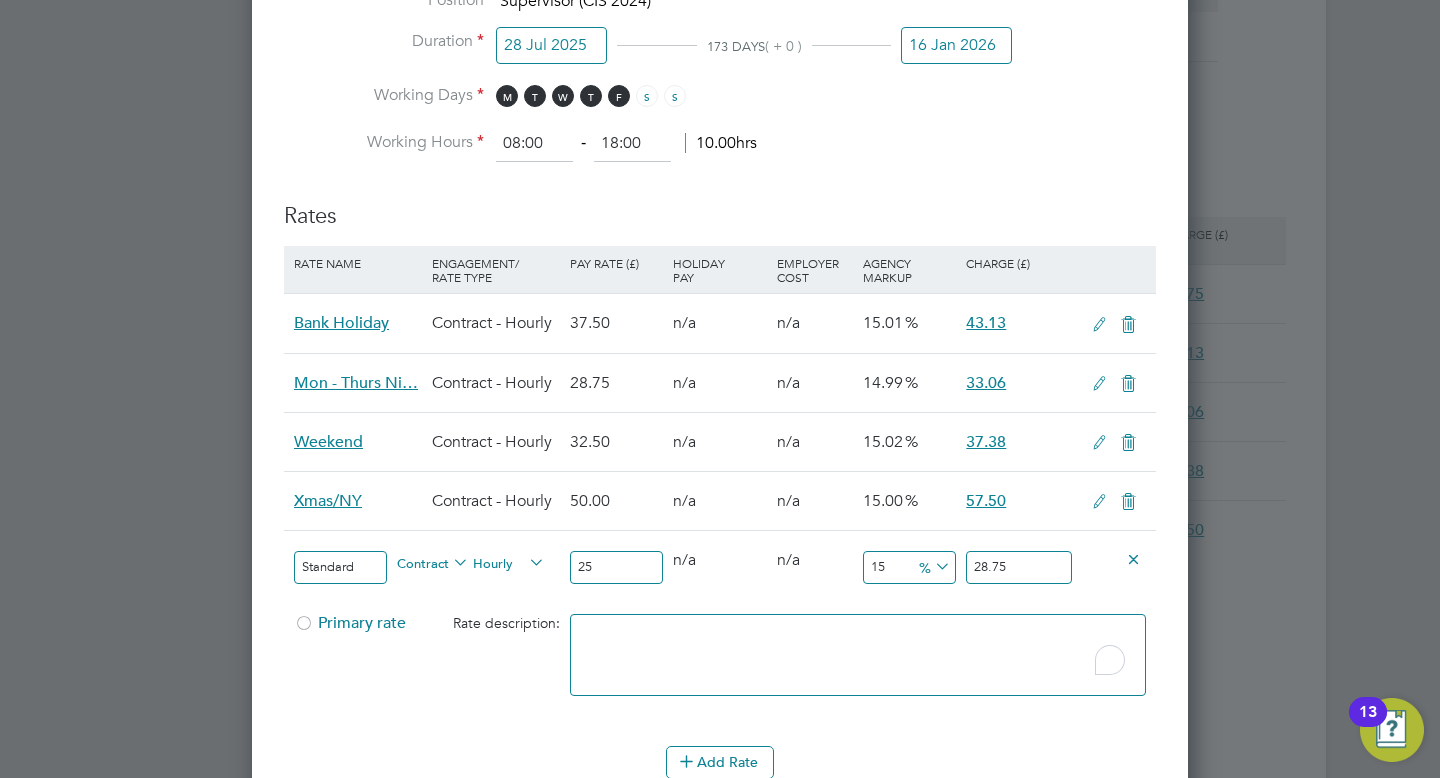 click at bounding box center (304, 629) 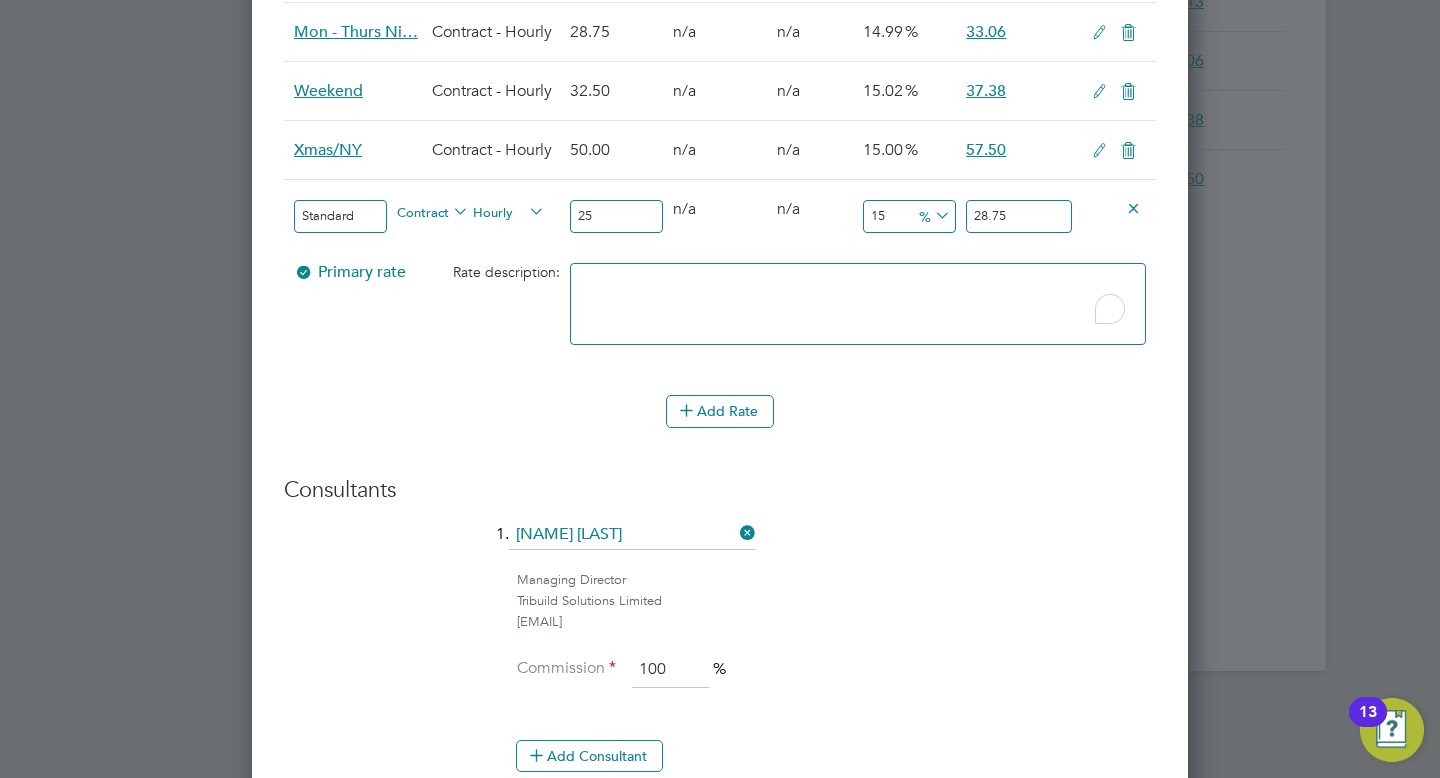 scroll, scrollTop: 1874, scrollLeft: 0, axis: vertical 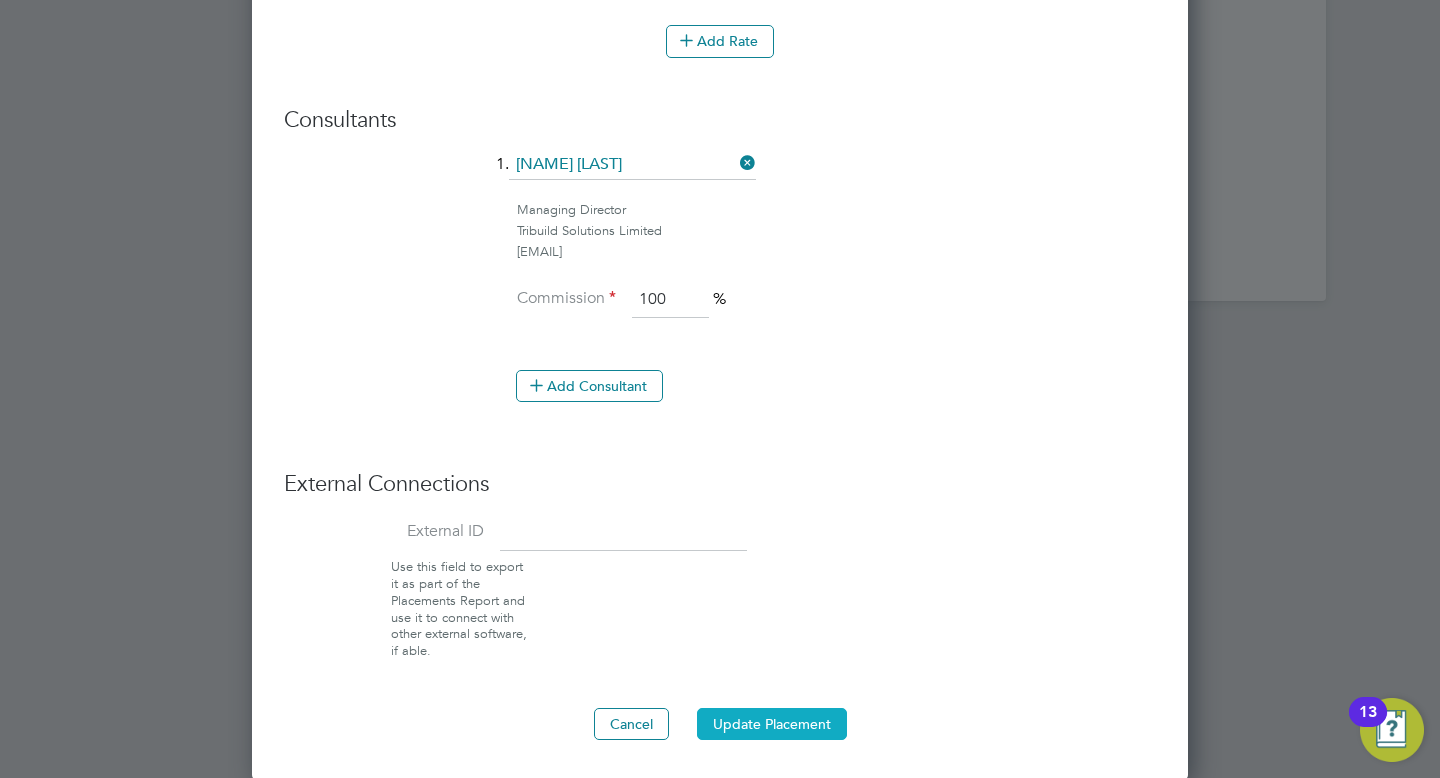 click on "Update Placement" at bounding box center [772, 724] 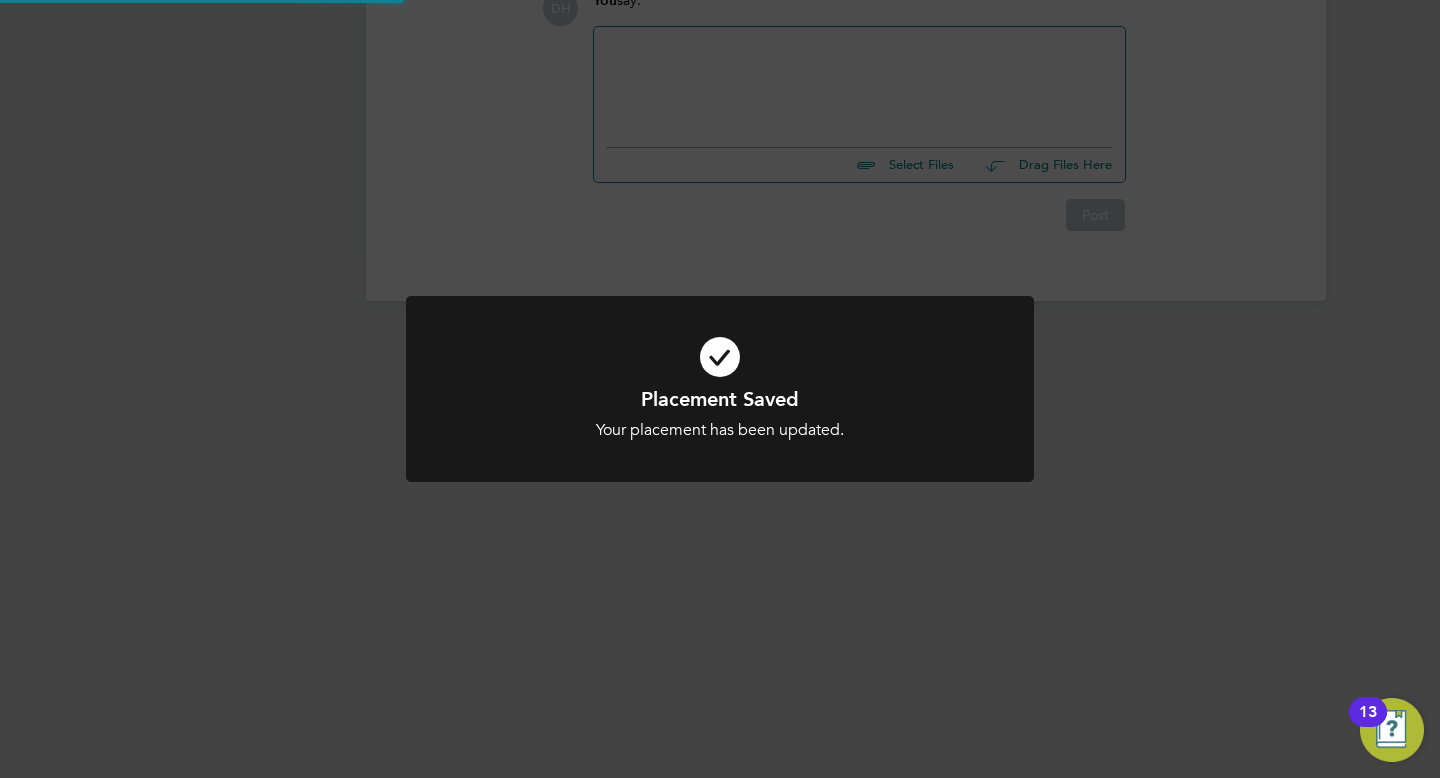 scroll, scrollTop: 1565, scrollLeft: 0, axis: vertical 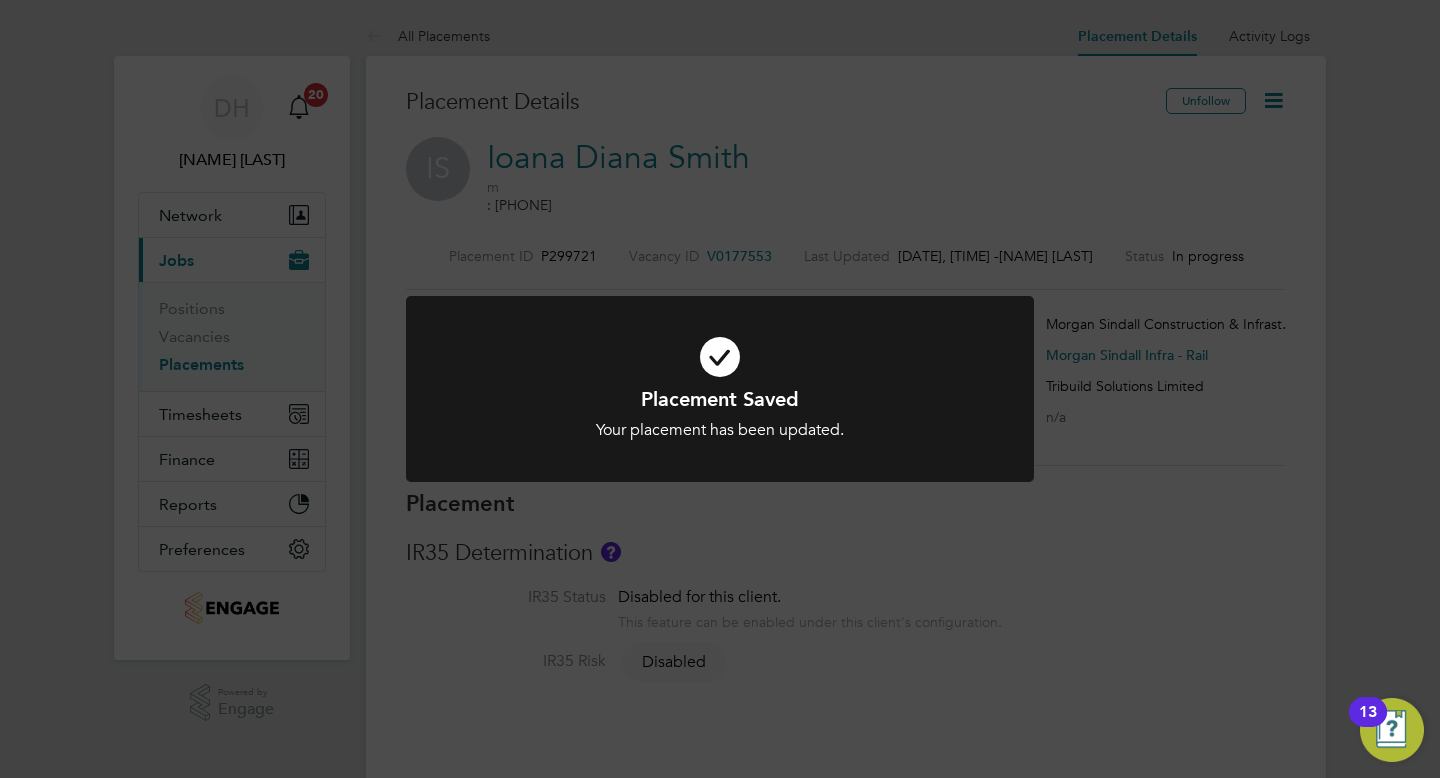 click on "Placement Saved Your placement has been updated. Cancel Okay" 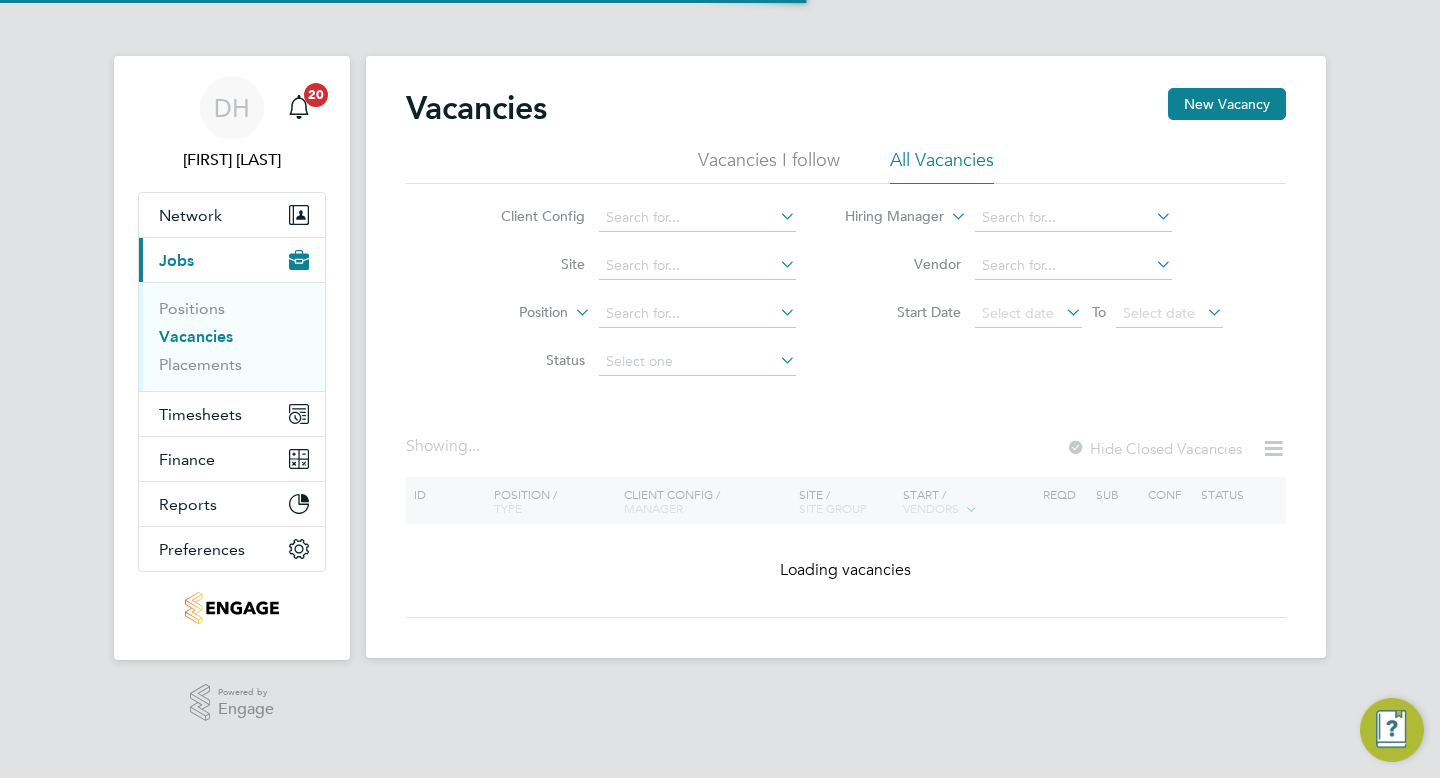 scroll, scrollTop: 0, scrollLeft: 0, axis: both 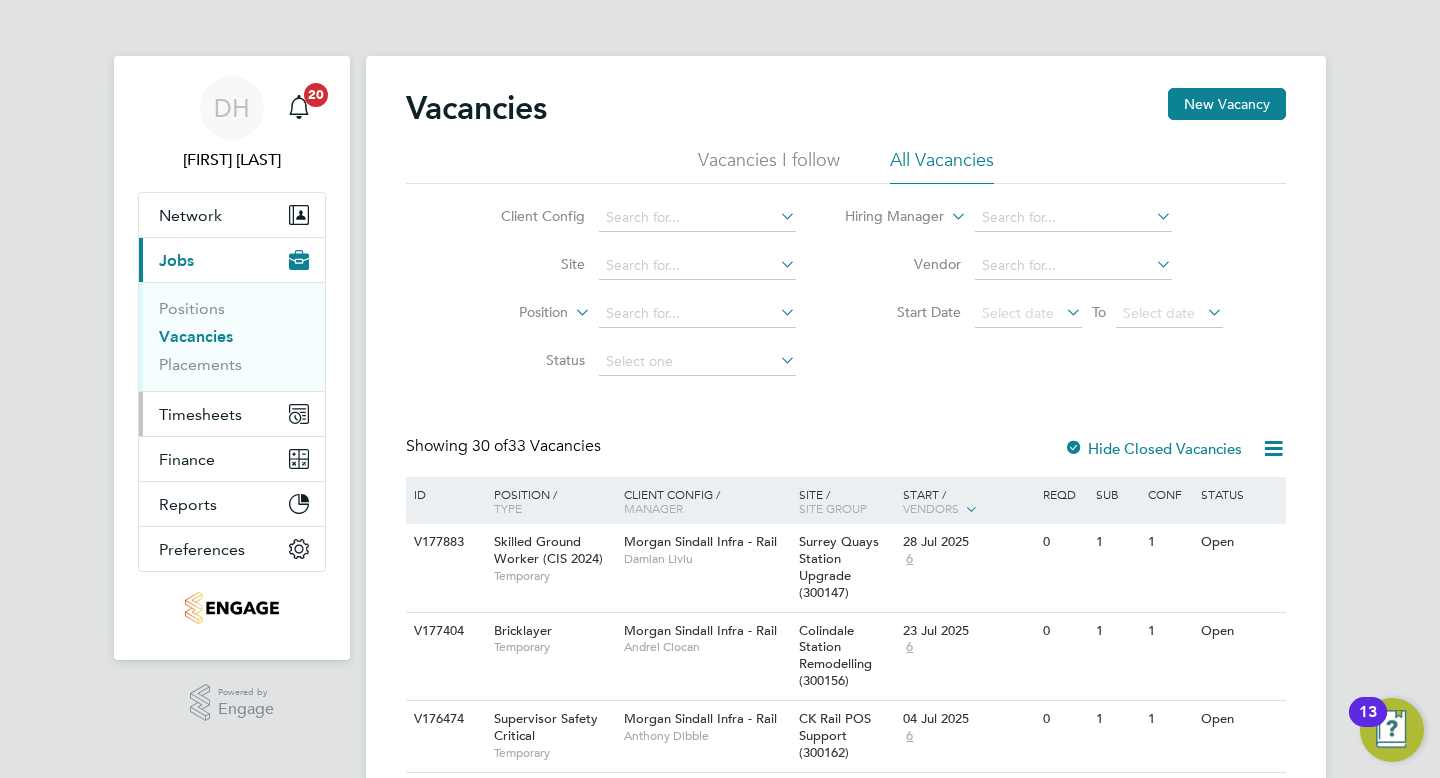 click on "Timesheets" at bounding box center (200, 414) 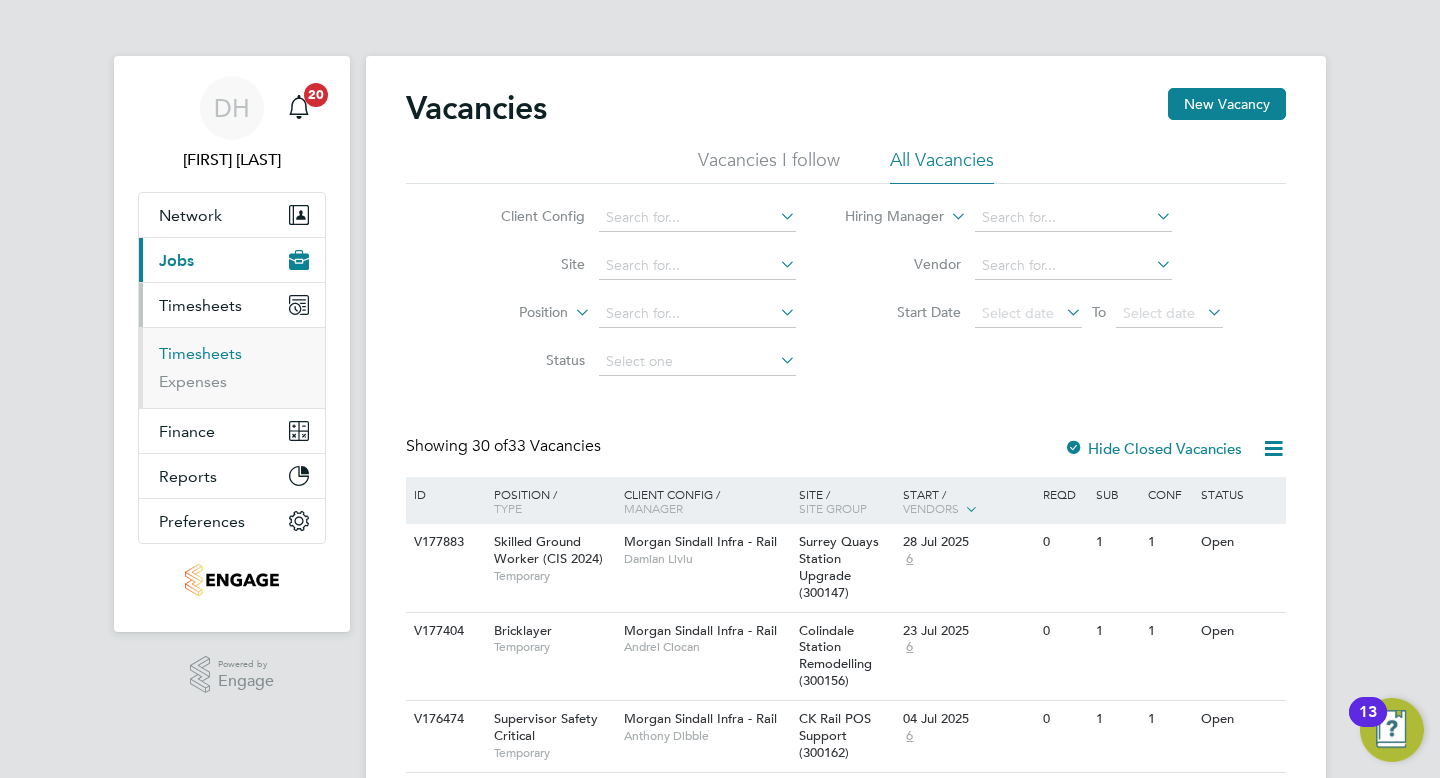 click on "Timesheets" at bounding box center [200, 353] 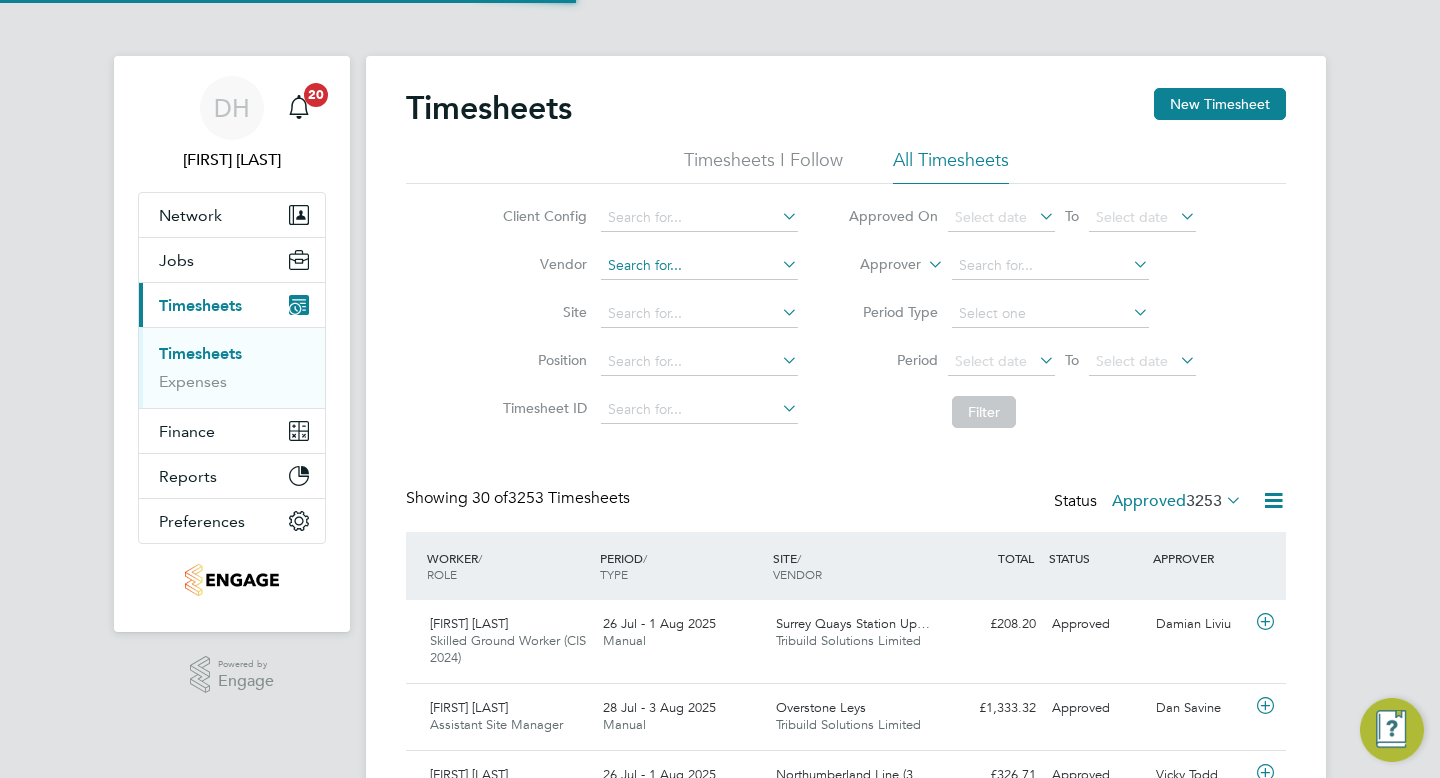 scroll, scrollTop: 10, scrollLeft: 10, axis: both 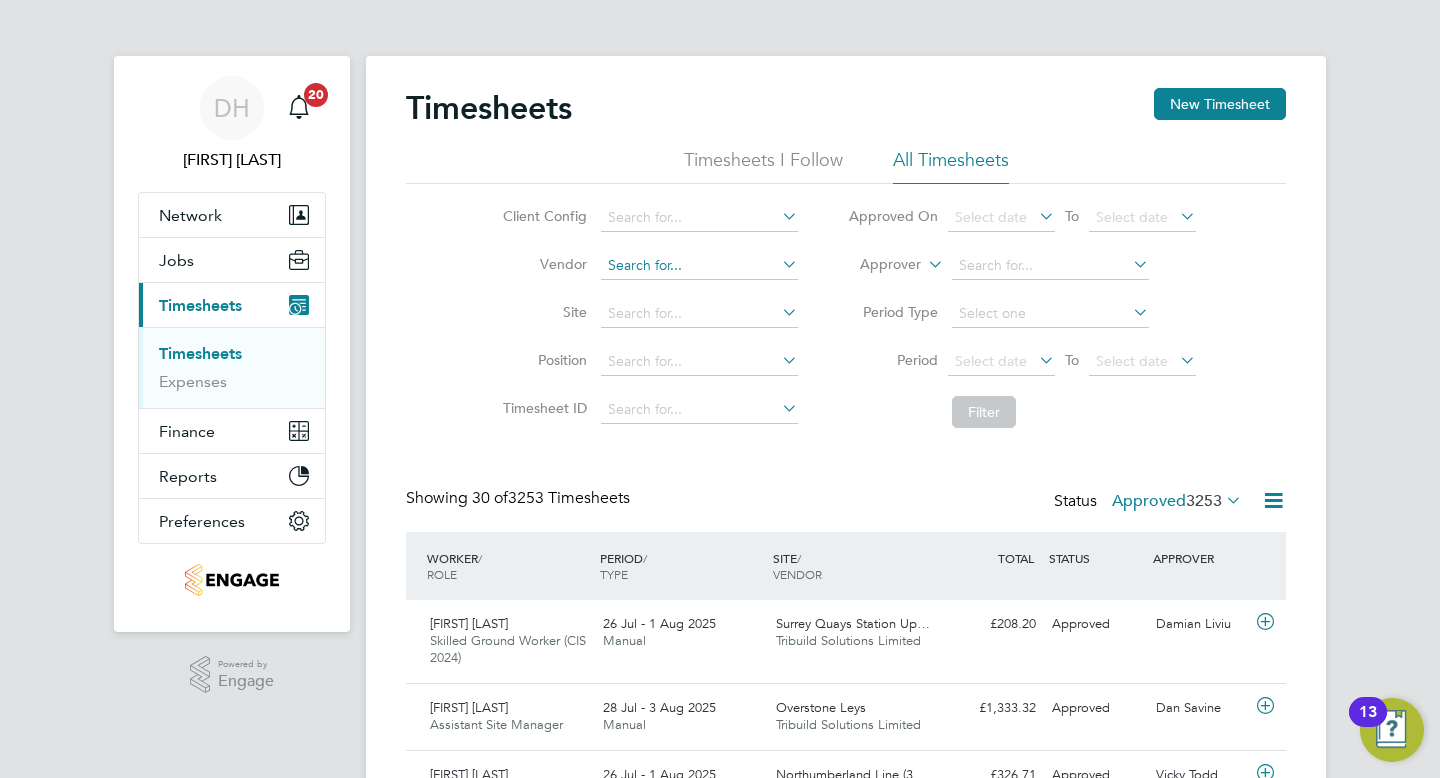 click 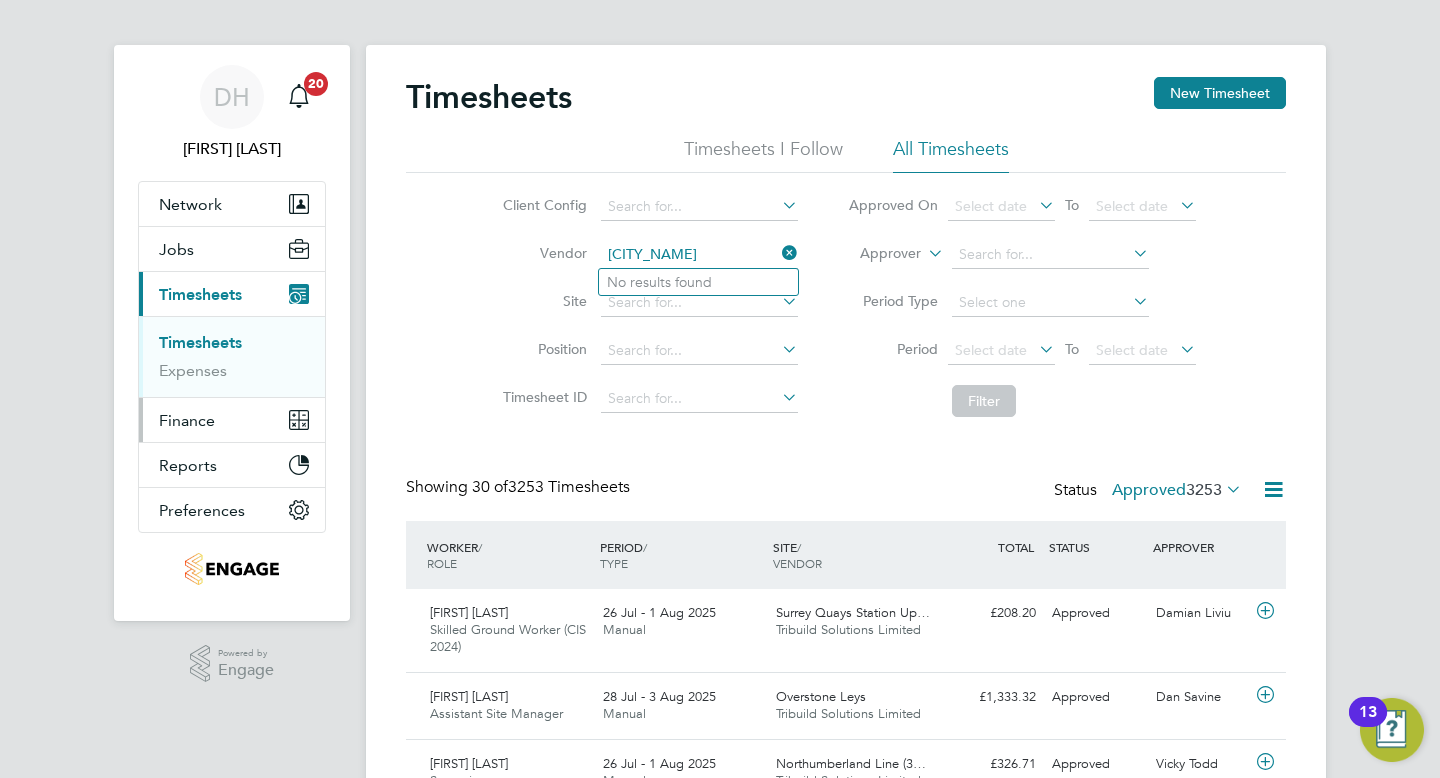 type on "colinda" 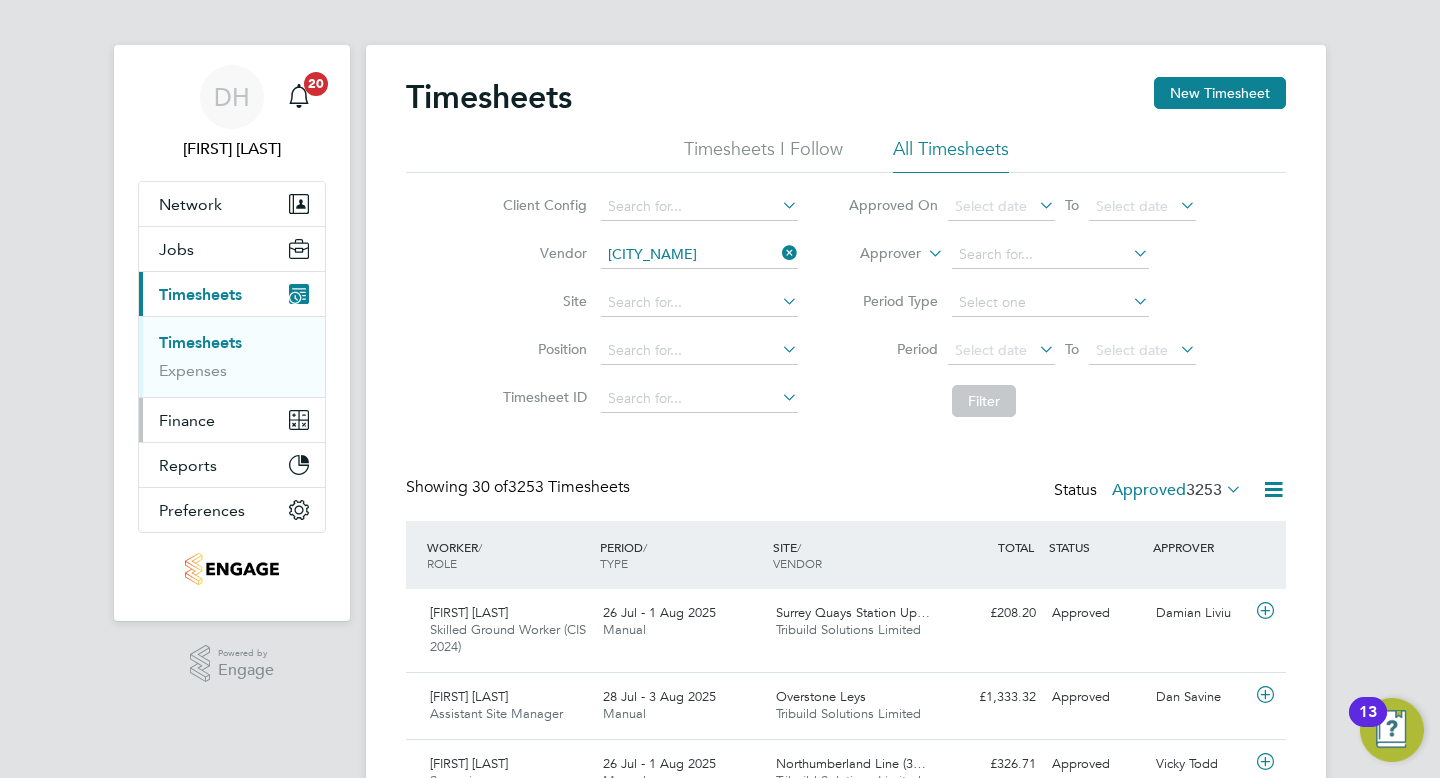 type 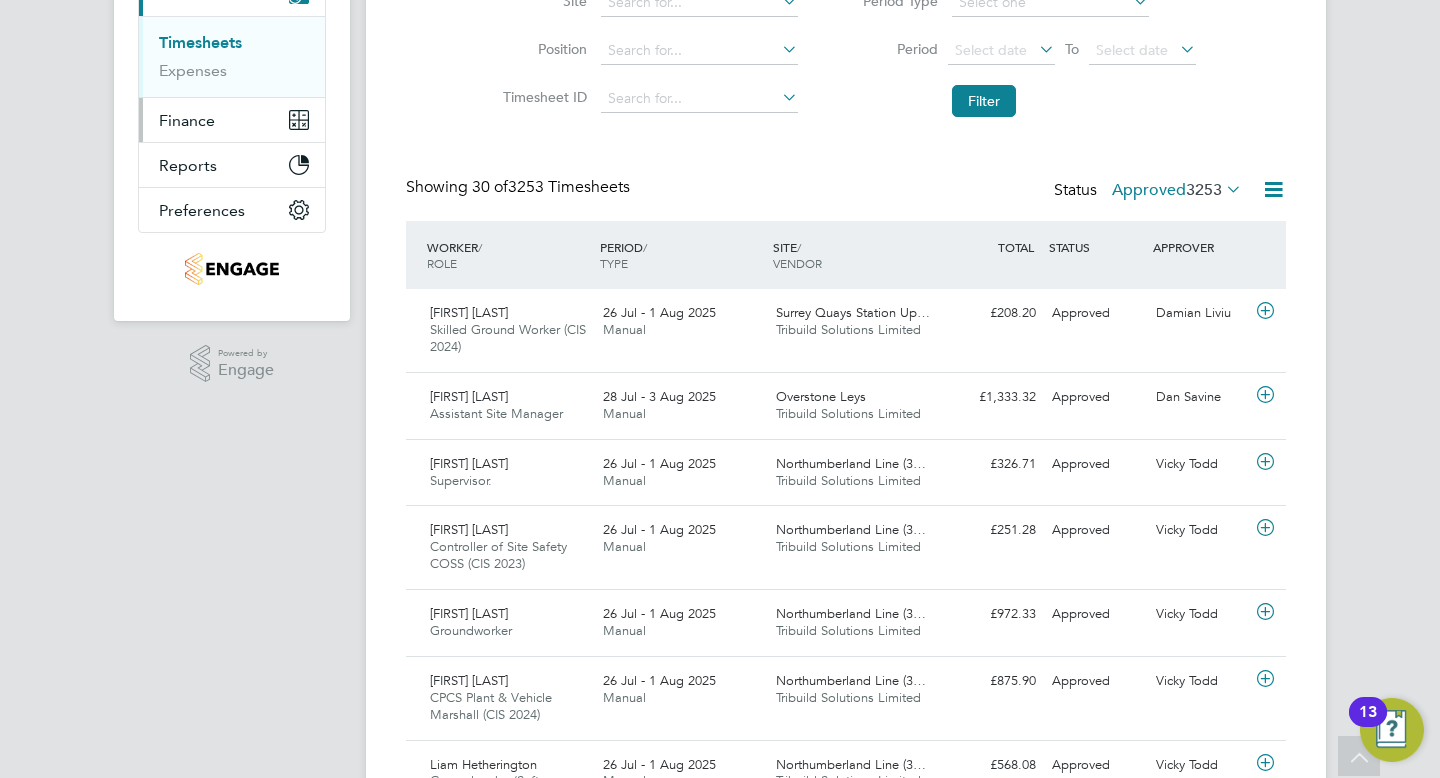 scroll, scrollTop: 0, scrollLeft: 0, axis: both 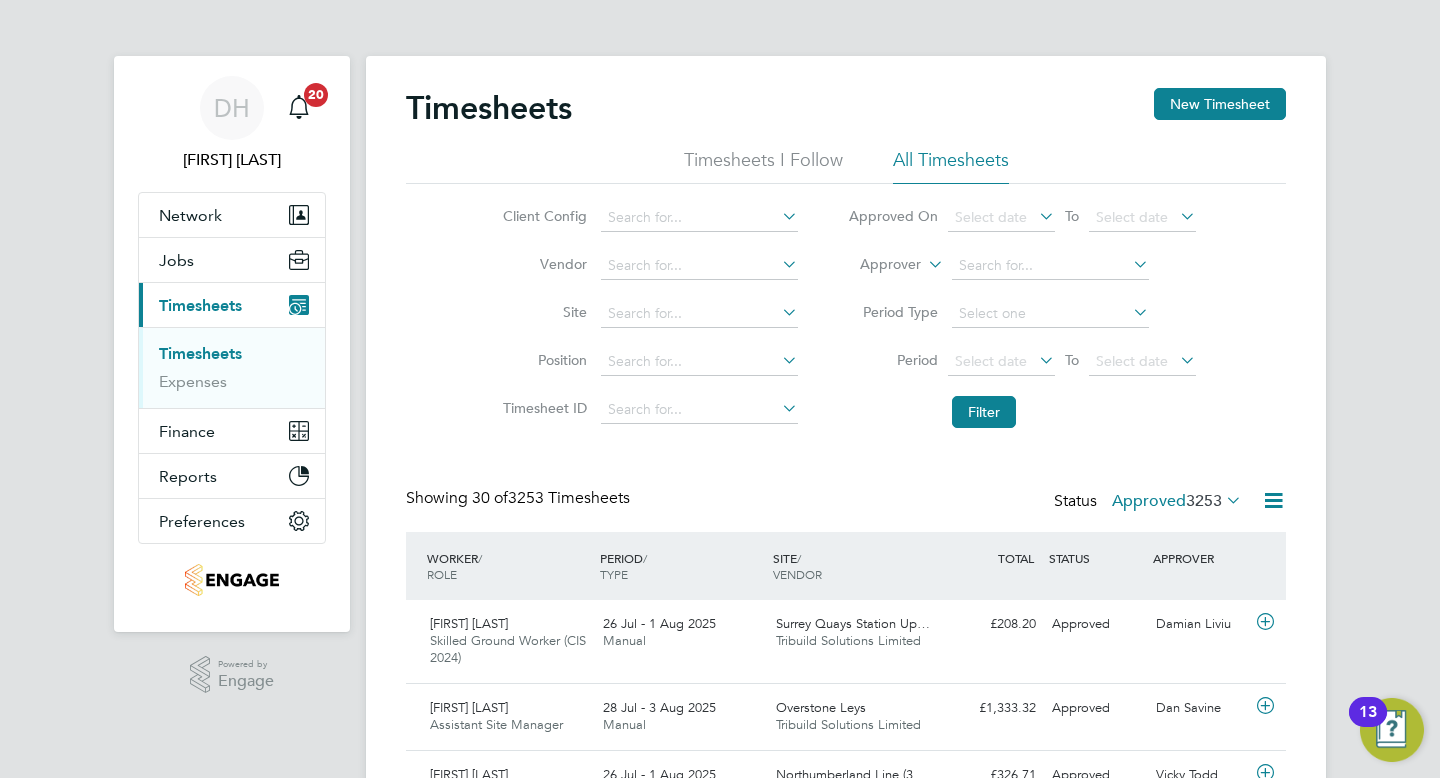 click on "Timesheets" at bounding box center [200, 353] 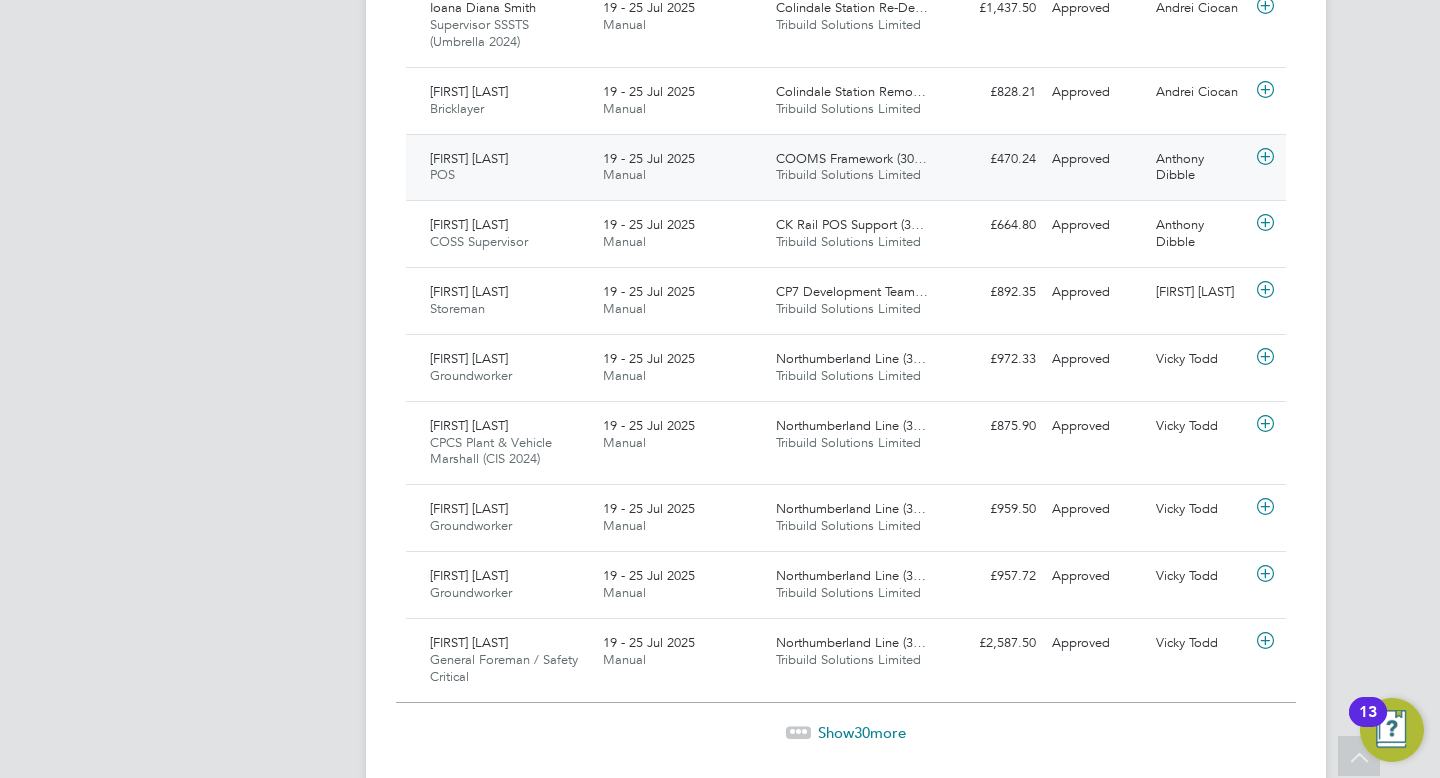 scroll, scrollTop: 2126, scrollLeft: 0, axis: vertical 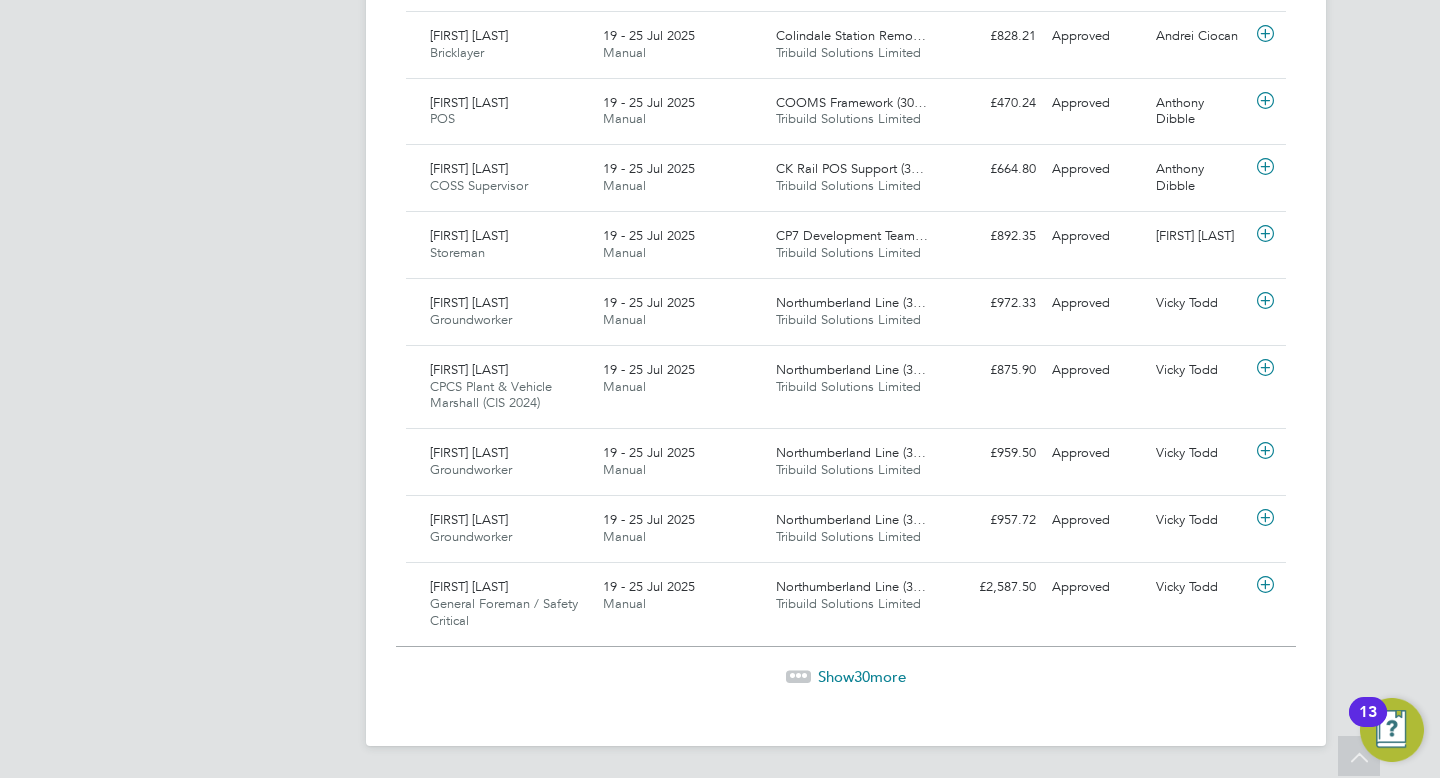 click on "30" 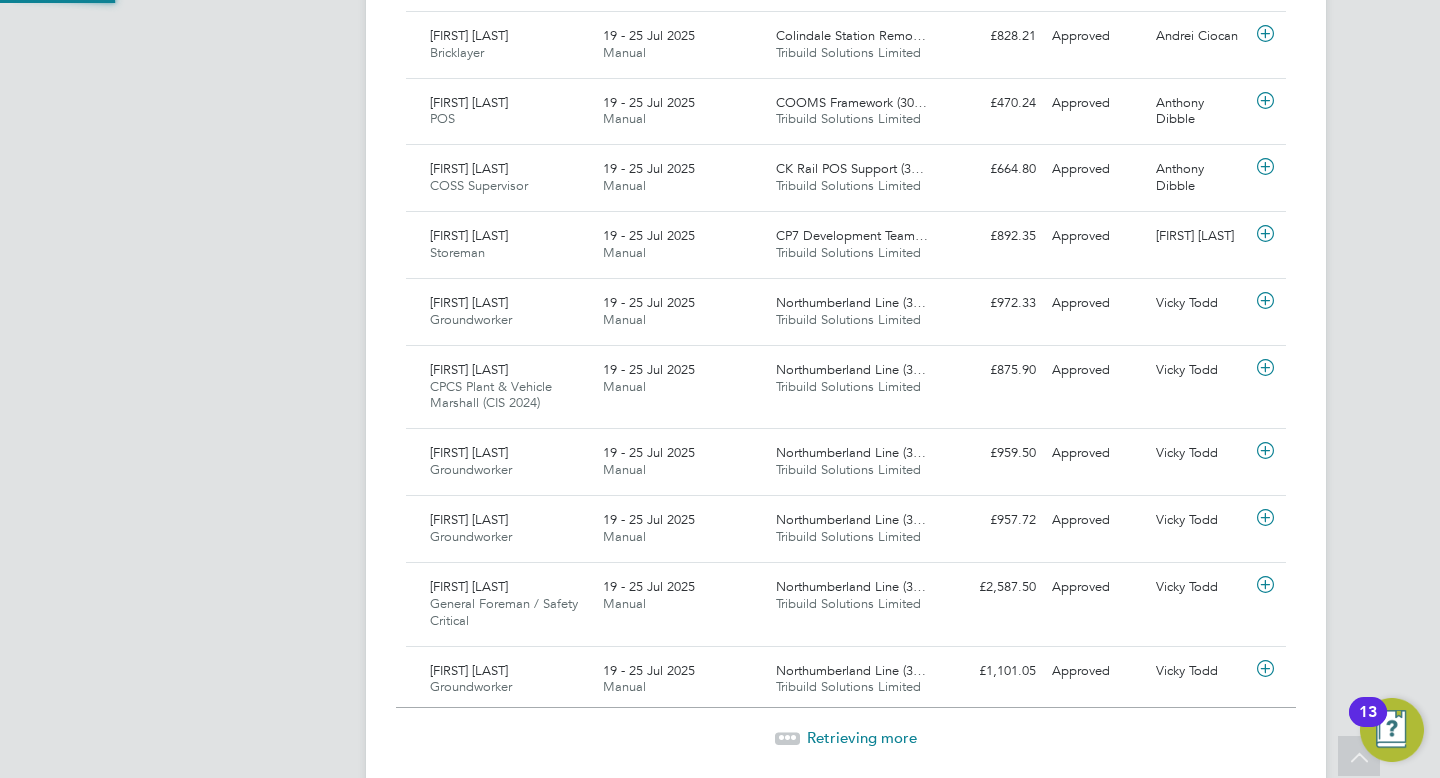 scroll, scrollTop: 10, scrollLeft: 10, axis: both 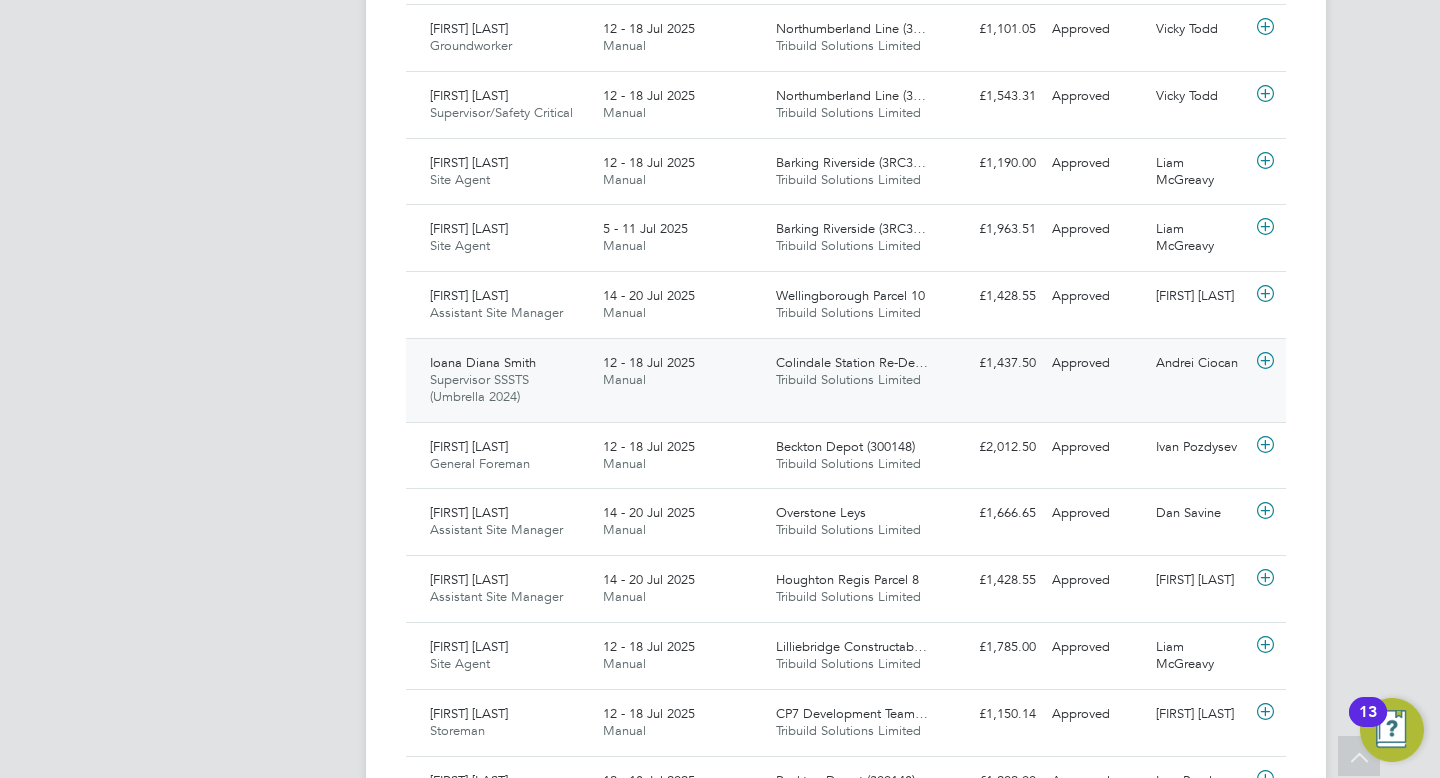 click on "Colindale Station Re-De… Tribuild Solutions Limited" 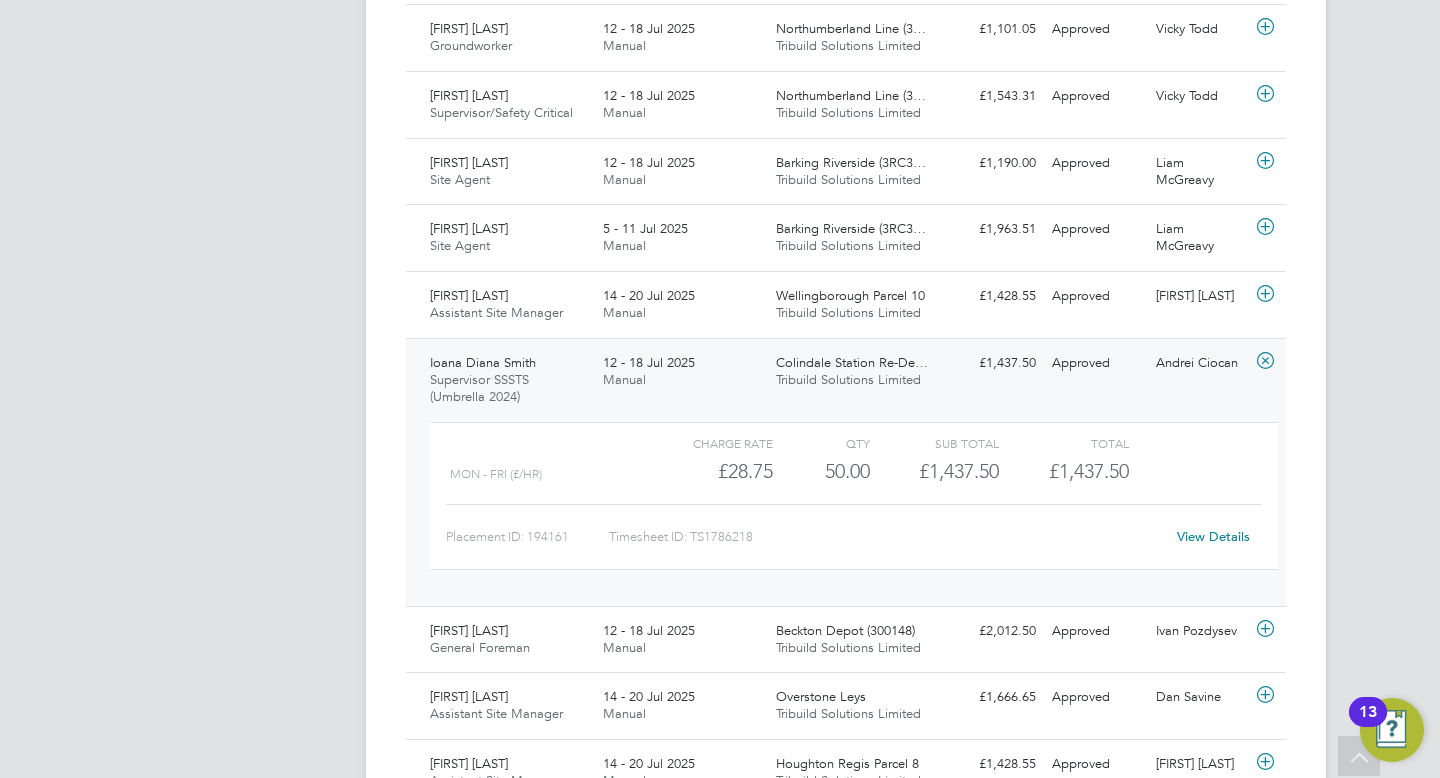 click on "View Details" 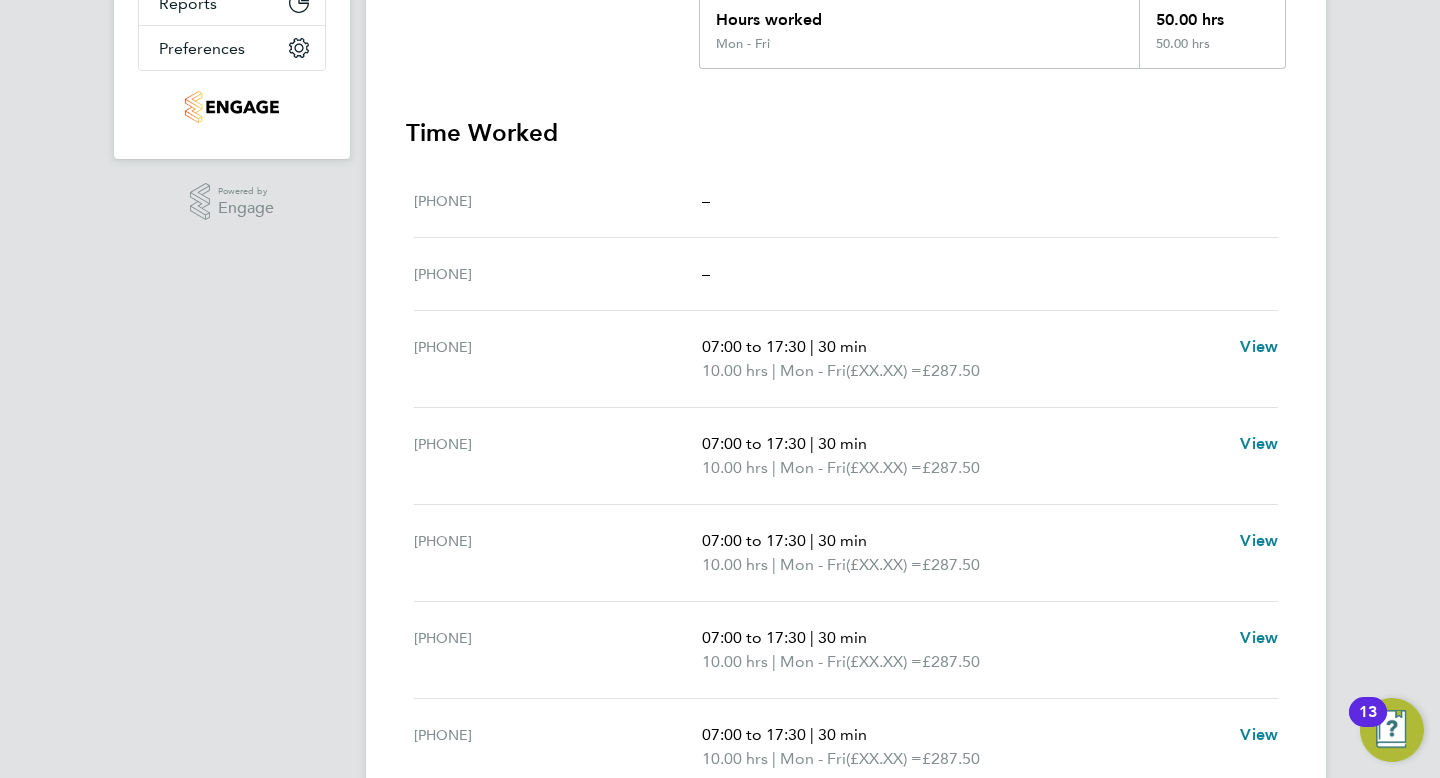 scroll, scrollTop: 667, scrollLeft: 0, axis: vertical 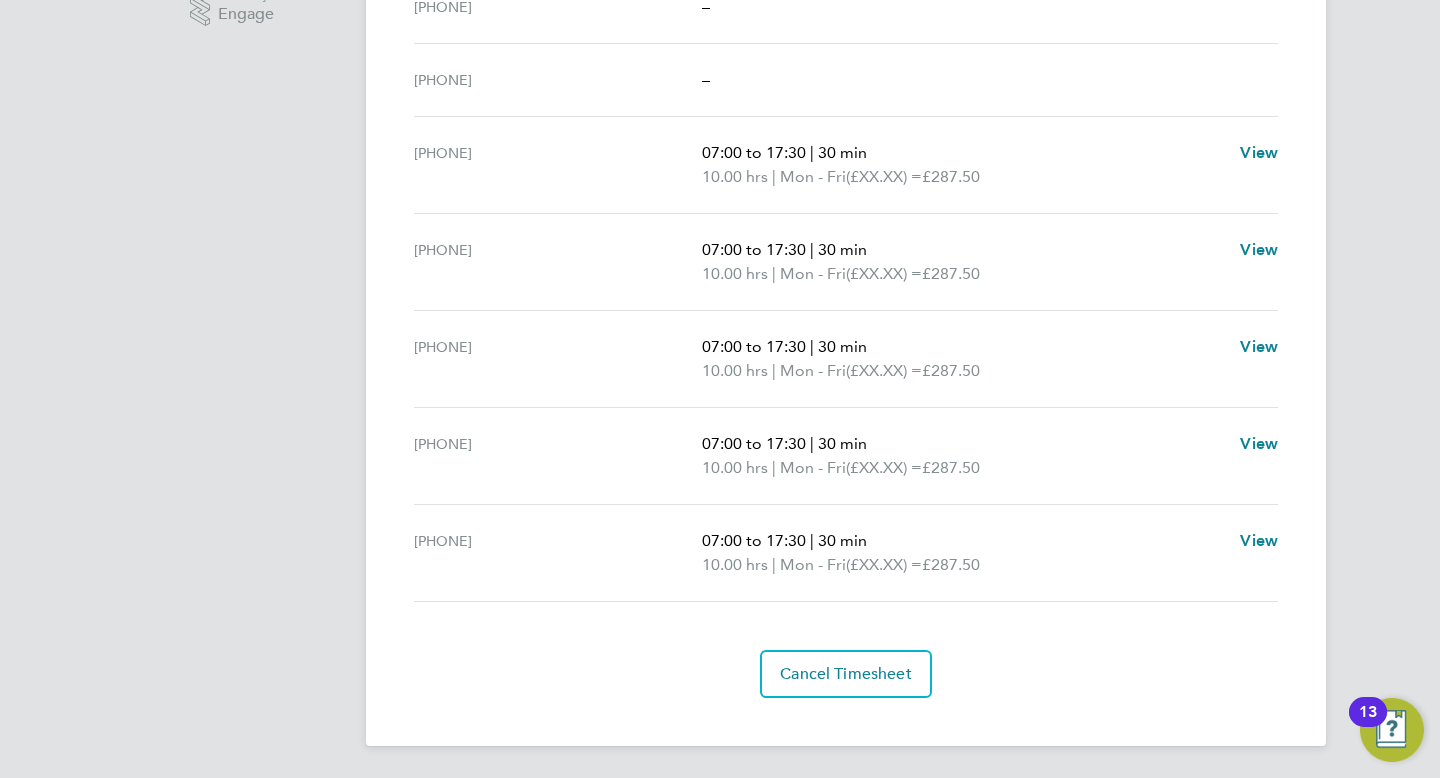click on "(£XX.XX) = £XXX.XX View" at bounding box center (846, 553) 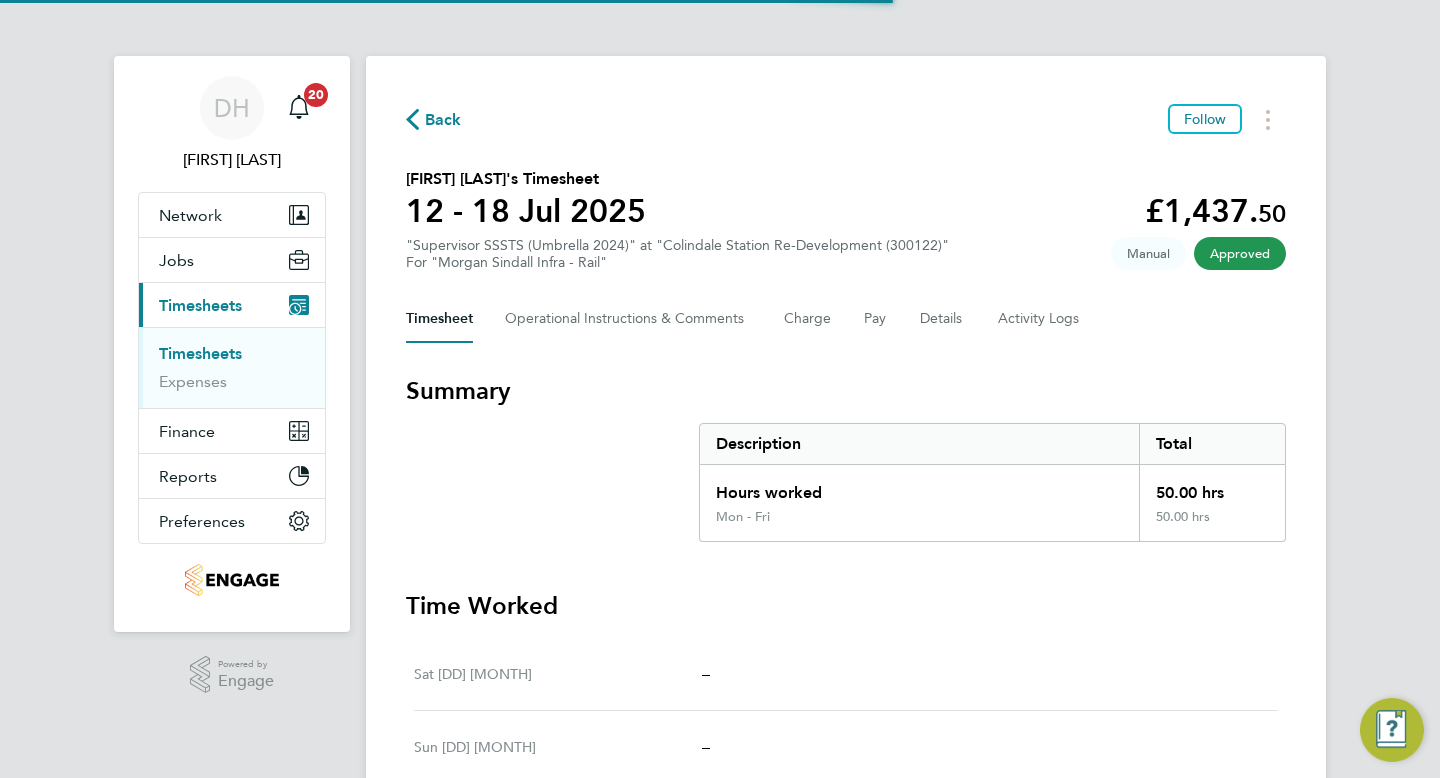scroll, scrollTop: 0, scrollLeft: 0, axis: both 